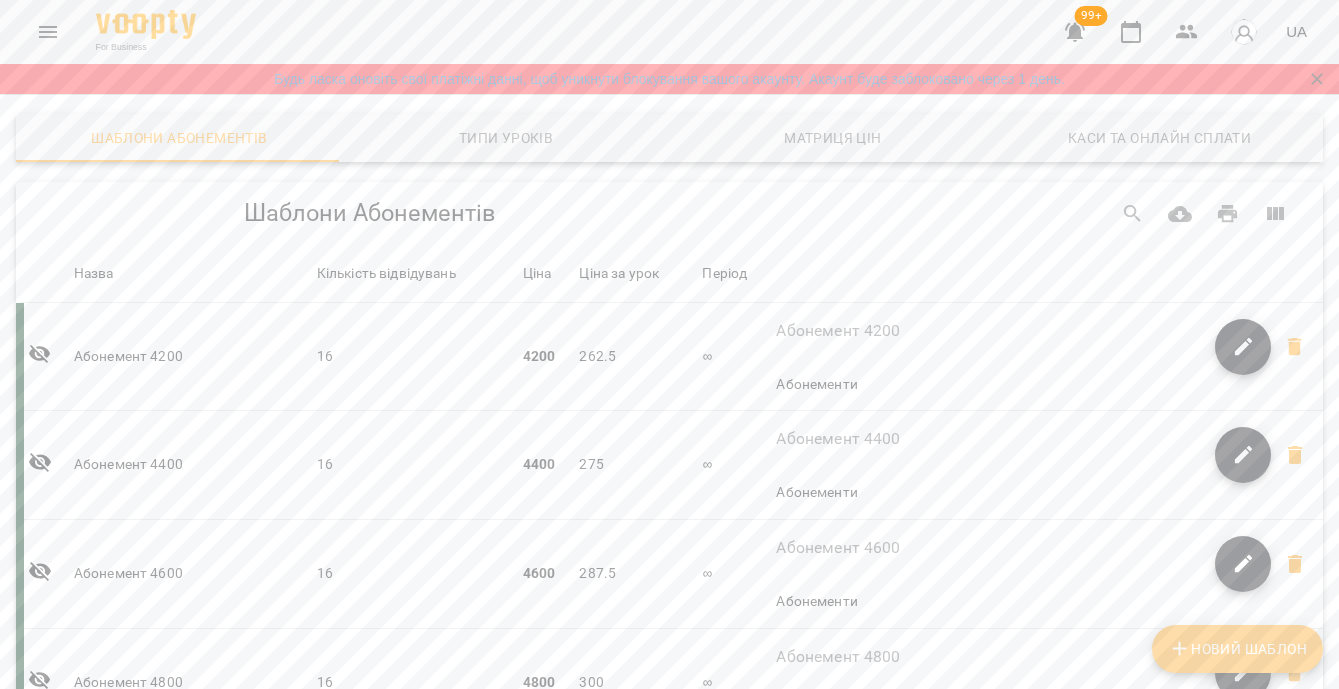 scroll, scrollTop: 0, scrollLeft: 0, axis: both 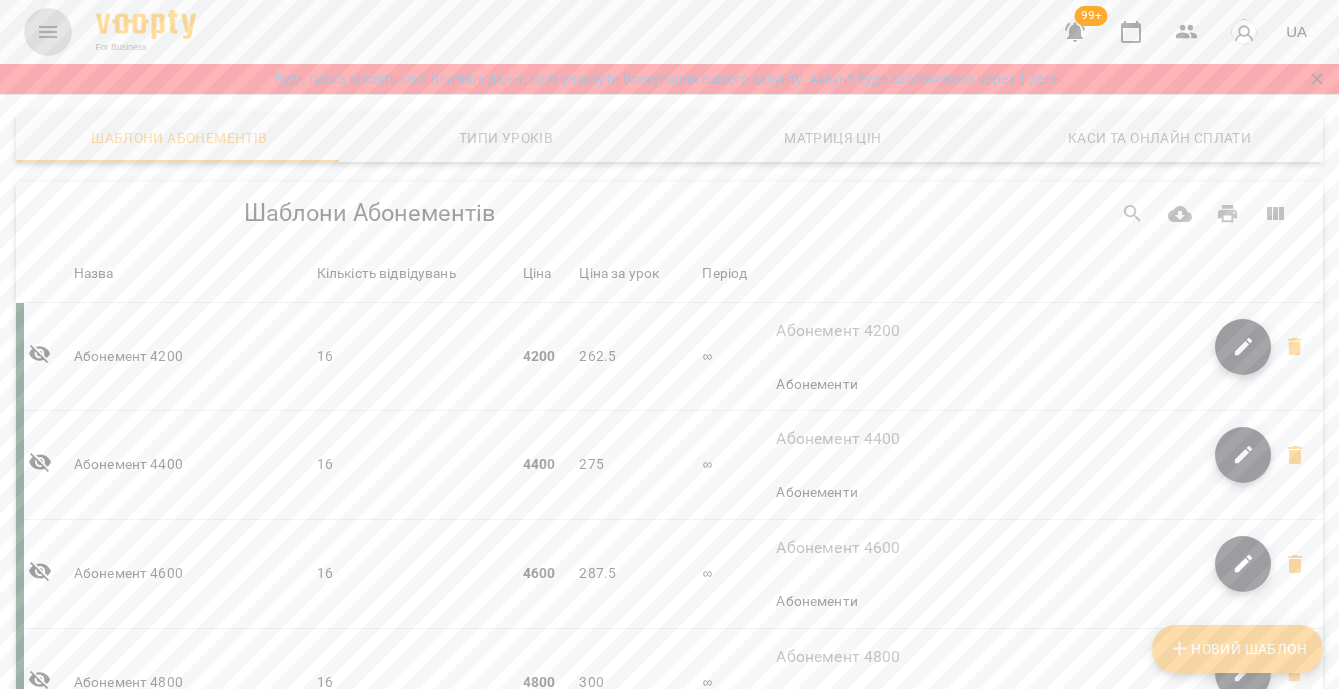 click 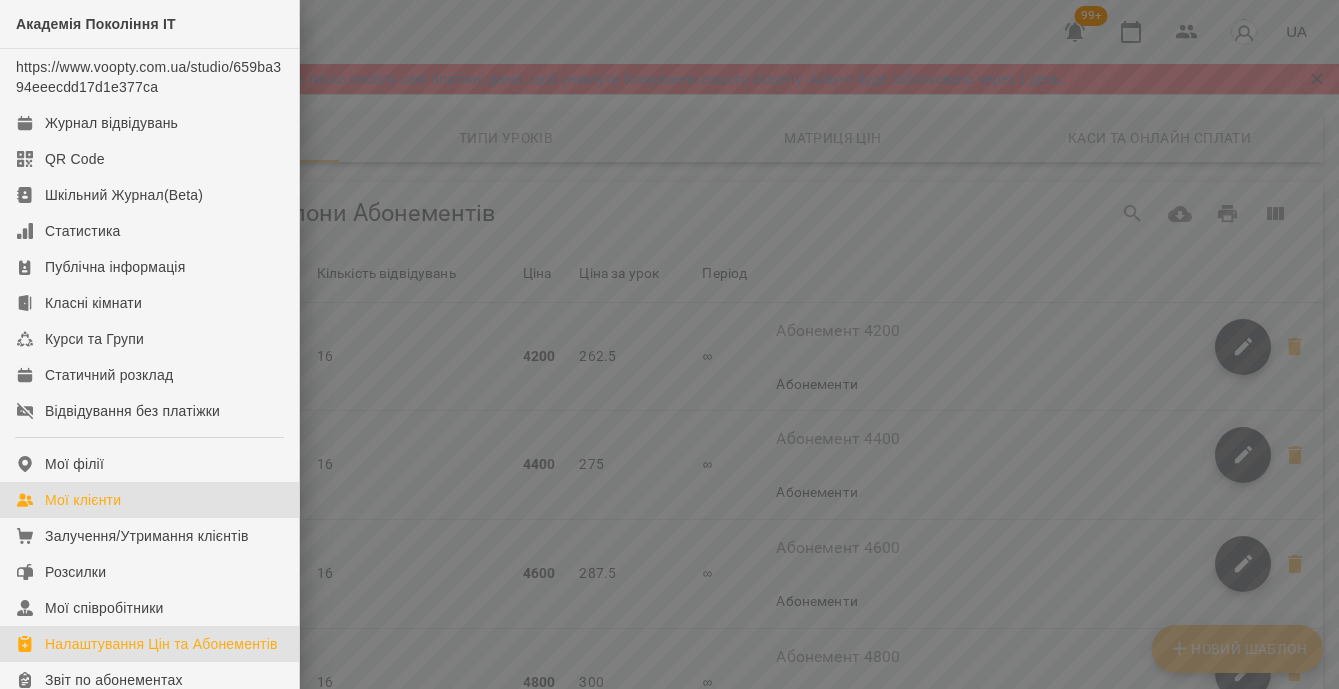 click on "Мої клієнти" at bounding box center [149, 500] 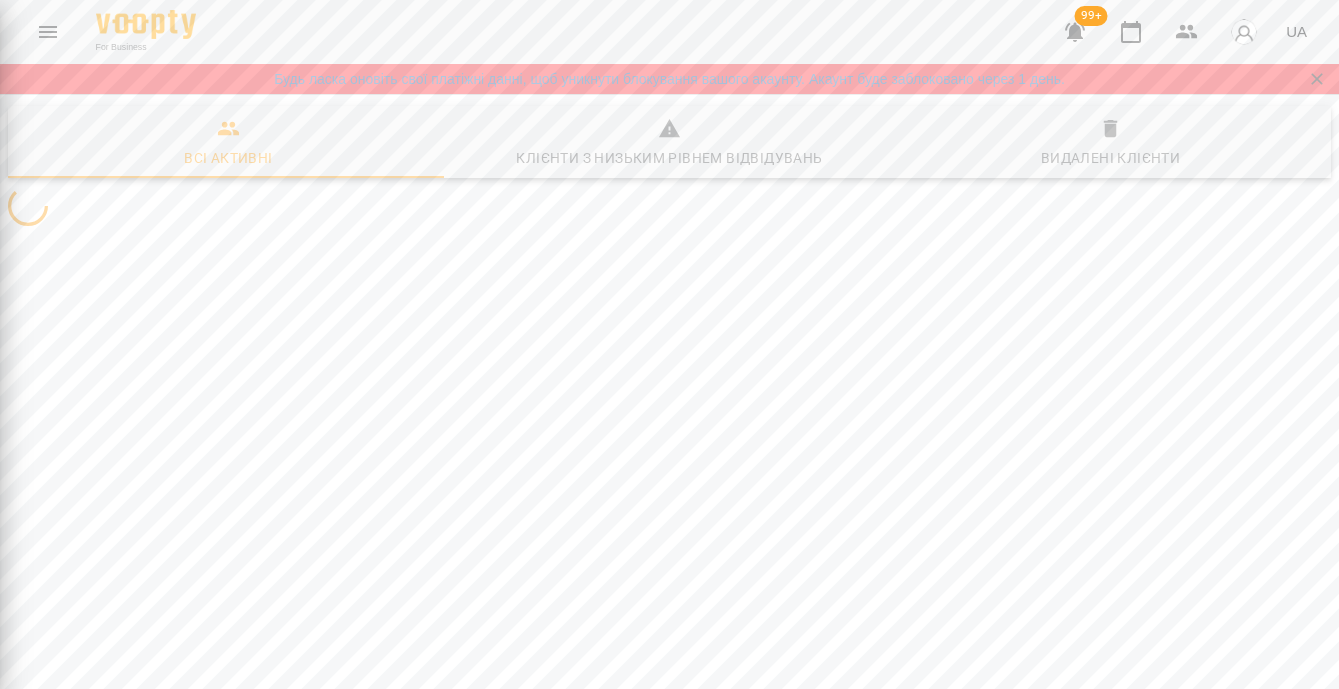 scroll, scrollTop: 0, scrollLeft: 0, axis: both 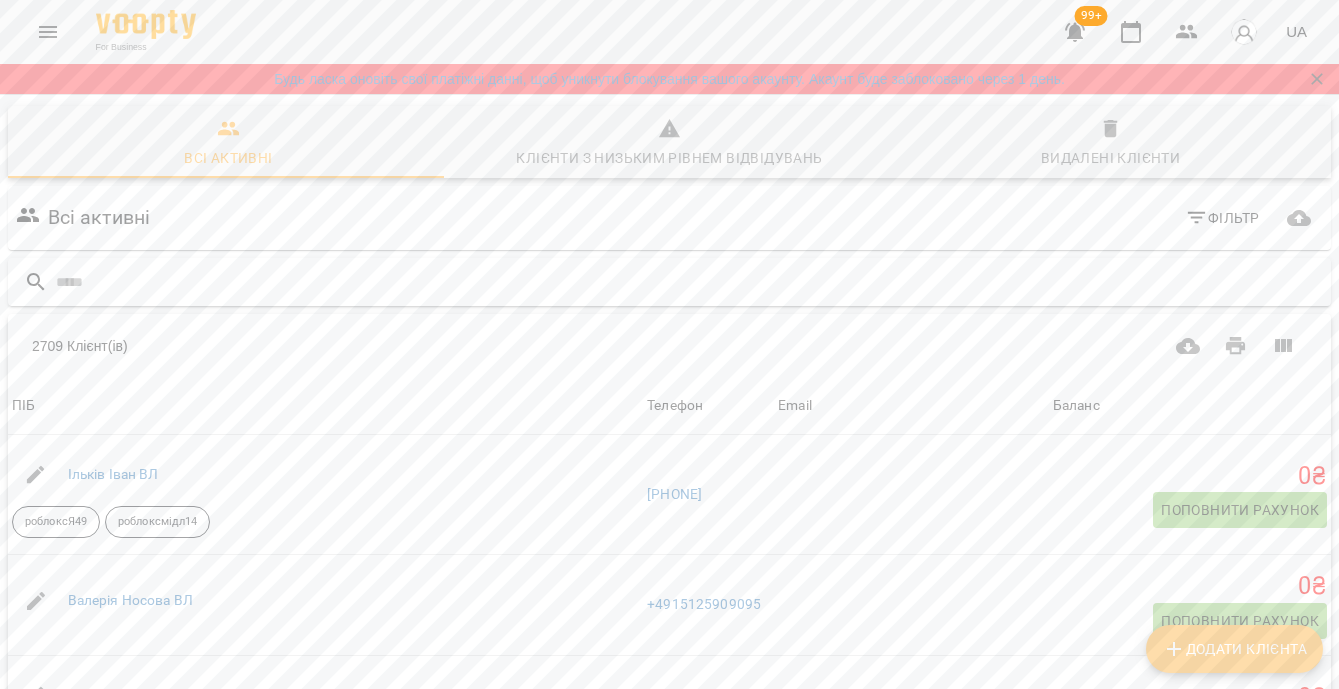 click at bounding box center [669, 282] 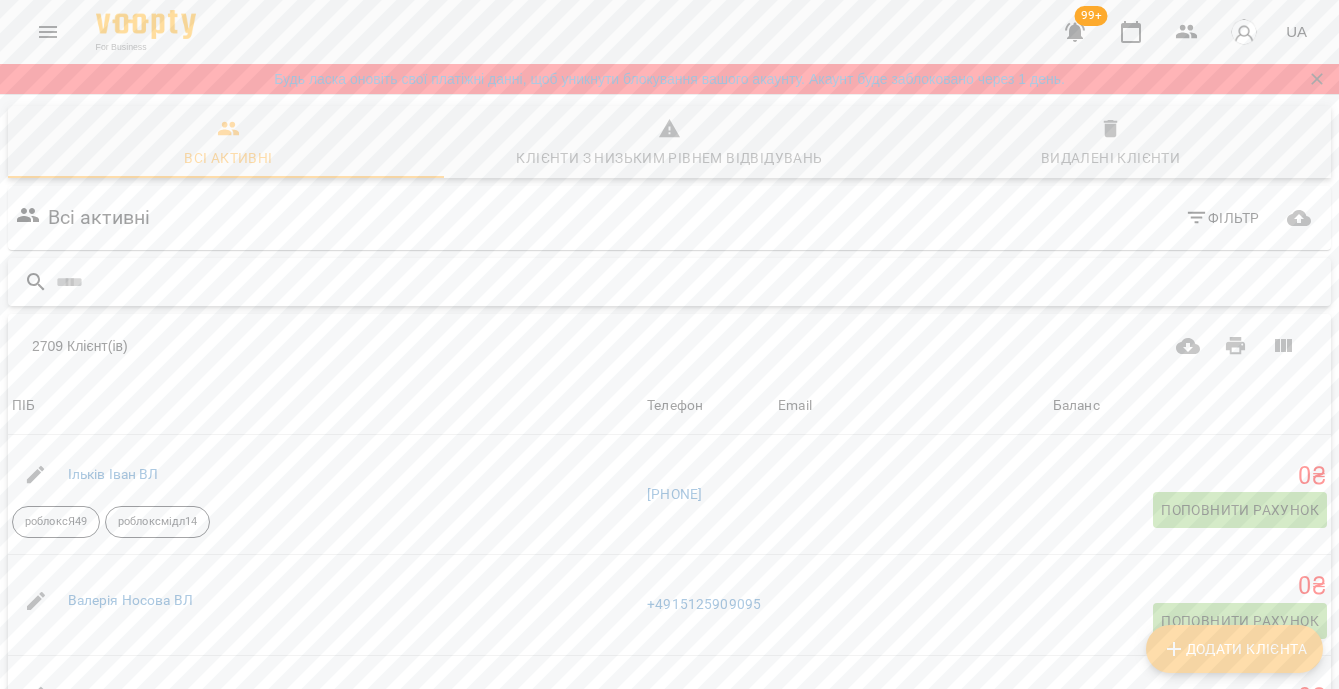 click at bounding box center (689, 282) 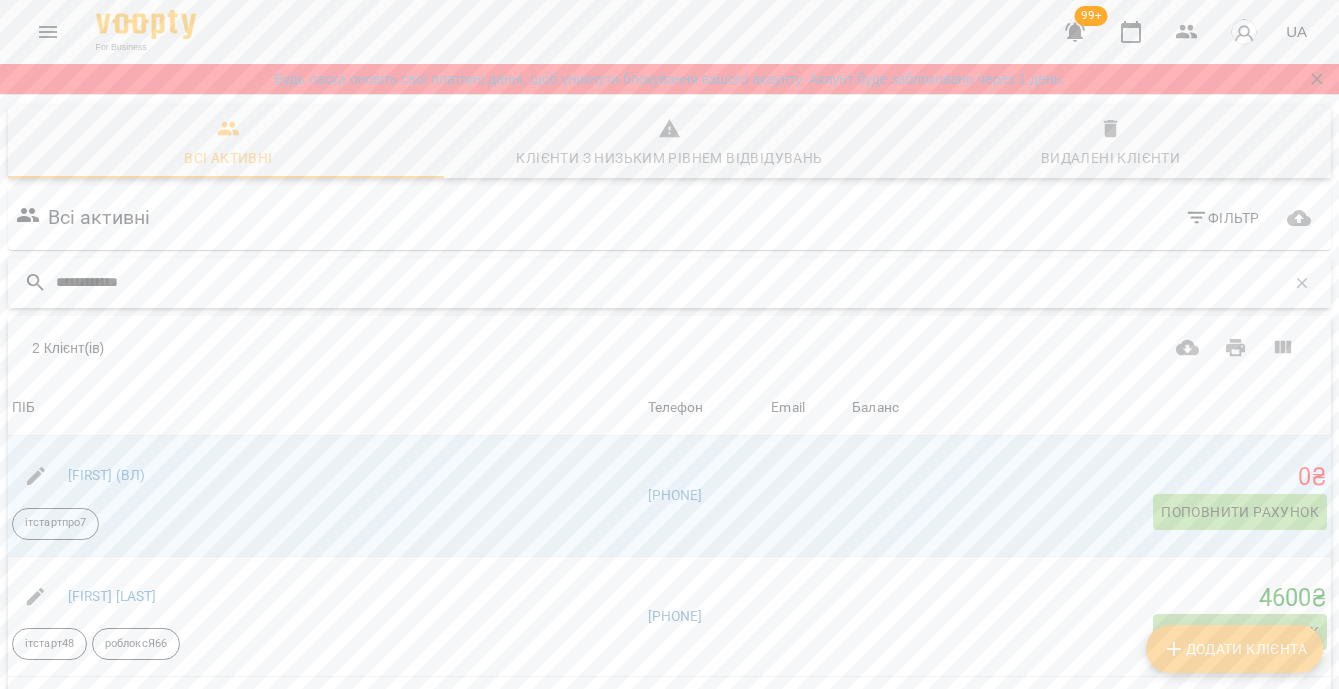 click on "**********" at bounding box center (670, 282) 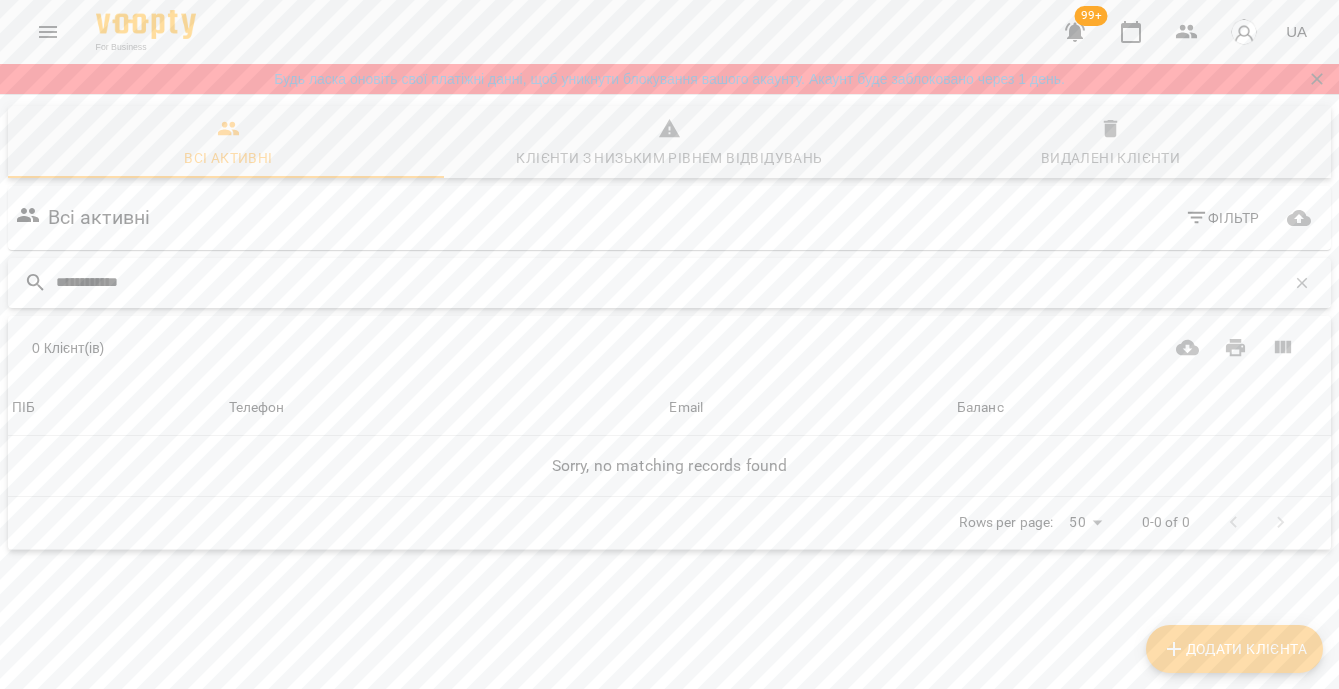 type on "**********" 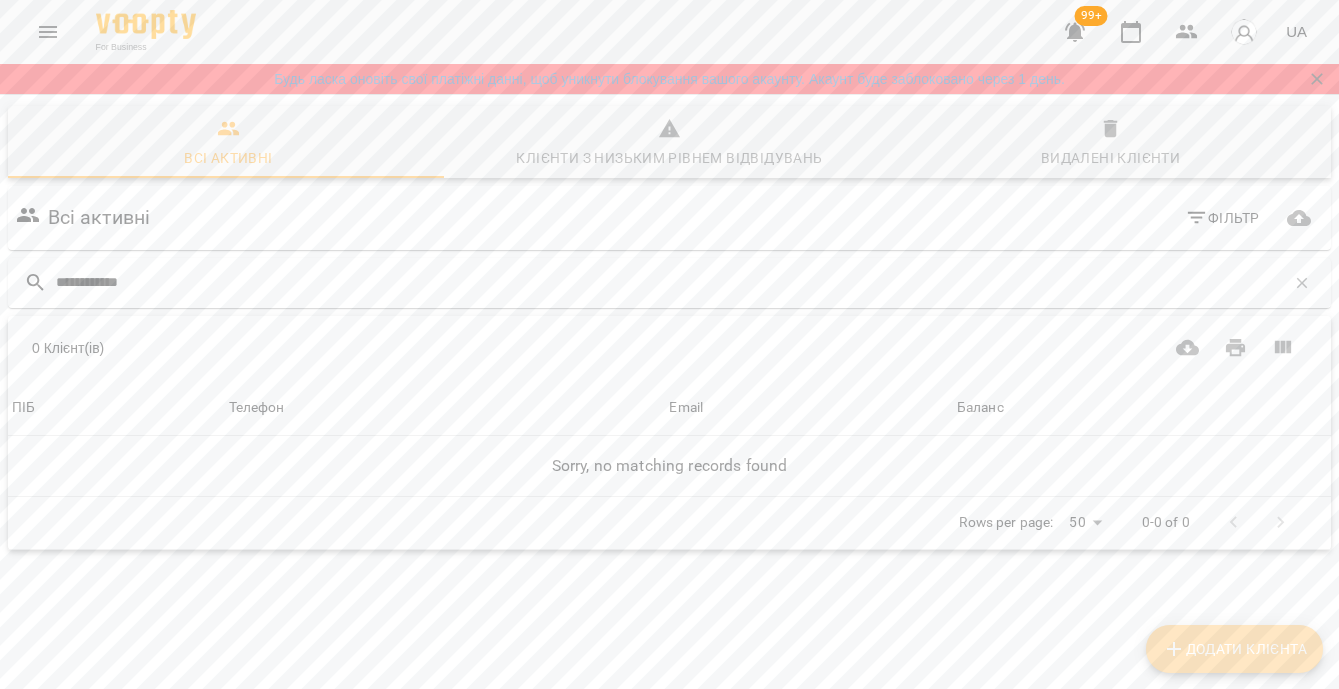 click on "Додати клієнта" at bounding box center [1234, 649] 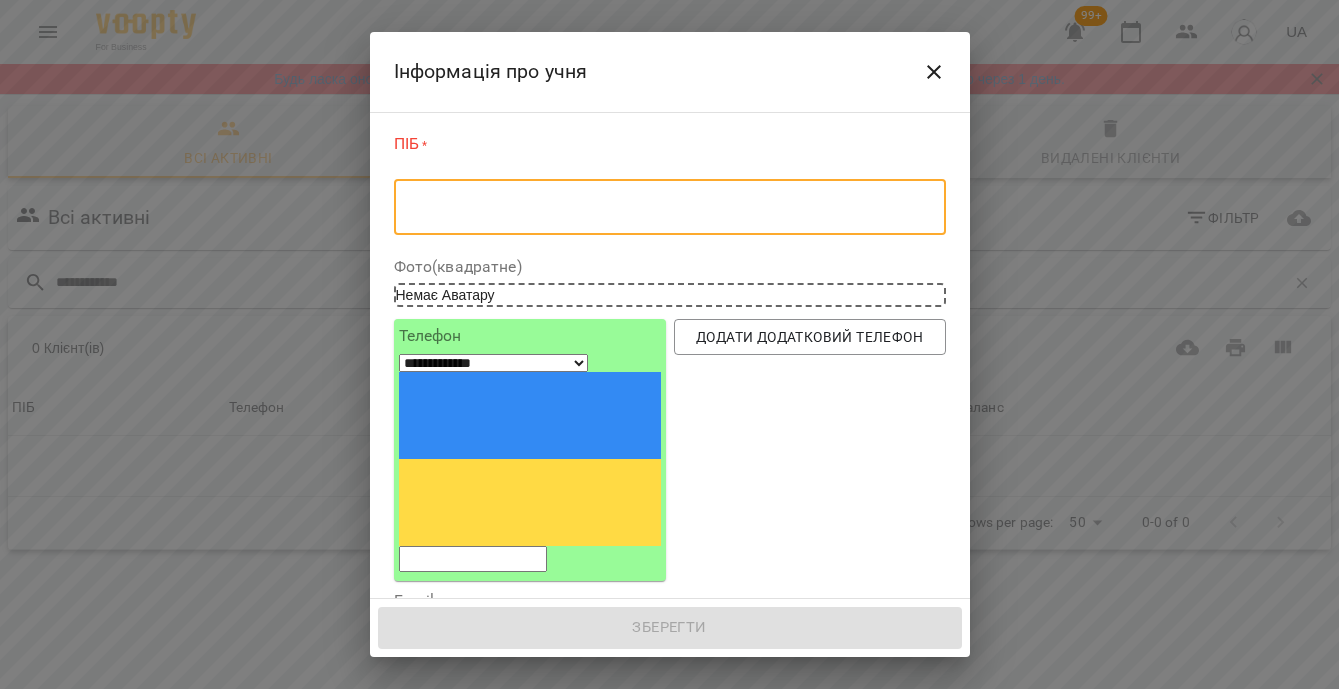 click at bounding box center (670, 207) 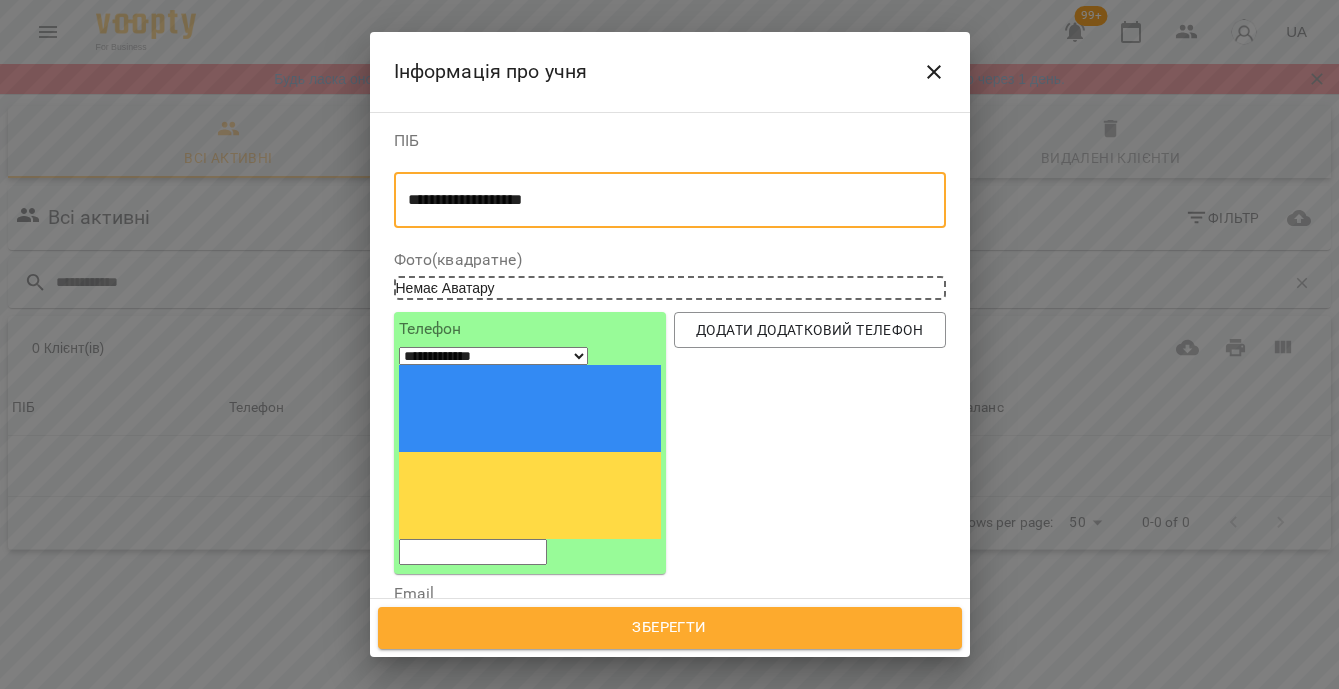 type on "**********" 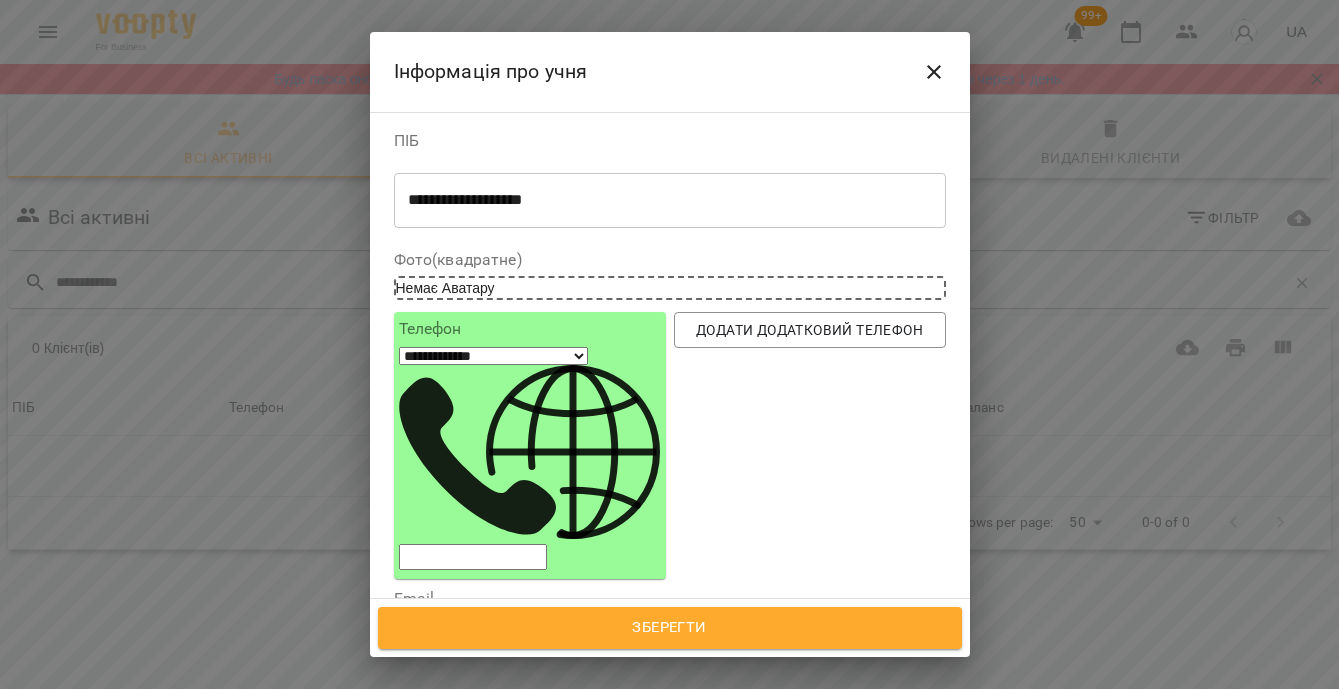 paste on "**********" 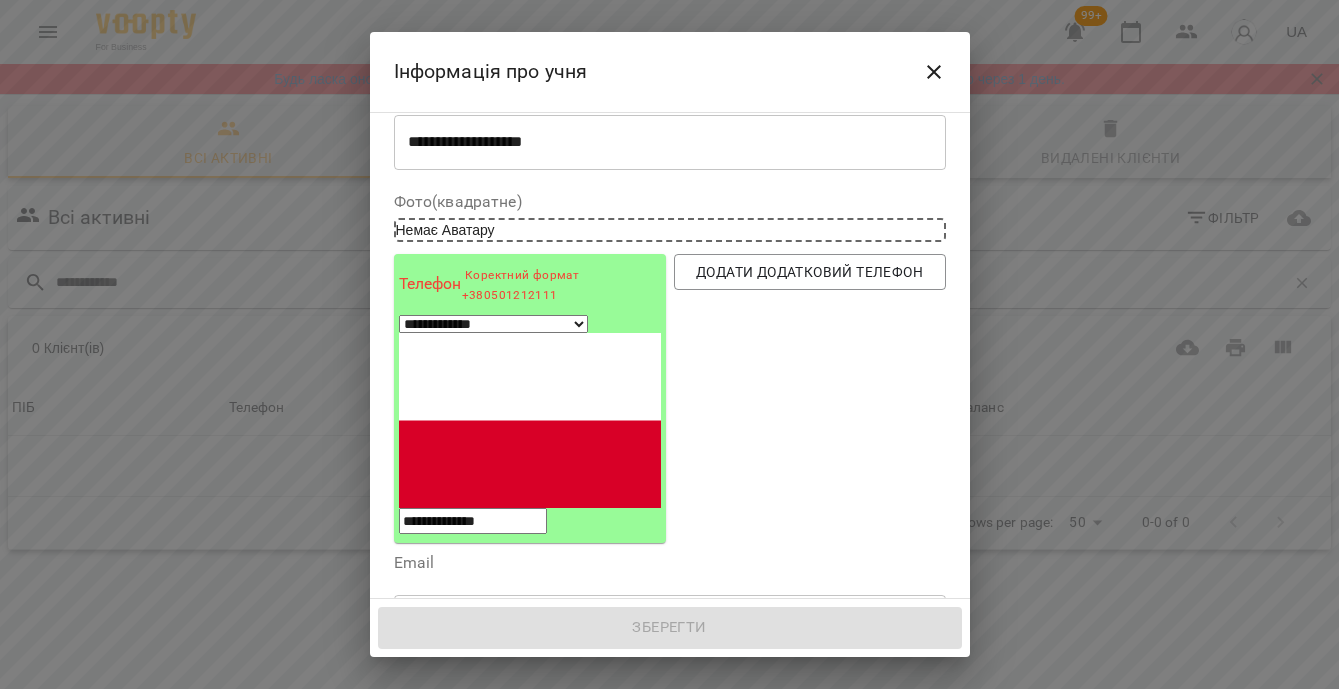 scroll, scrollTop: 149, scrollLeft: 0, axis: vertical 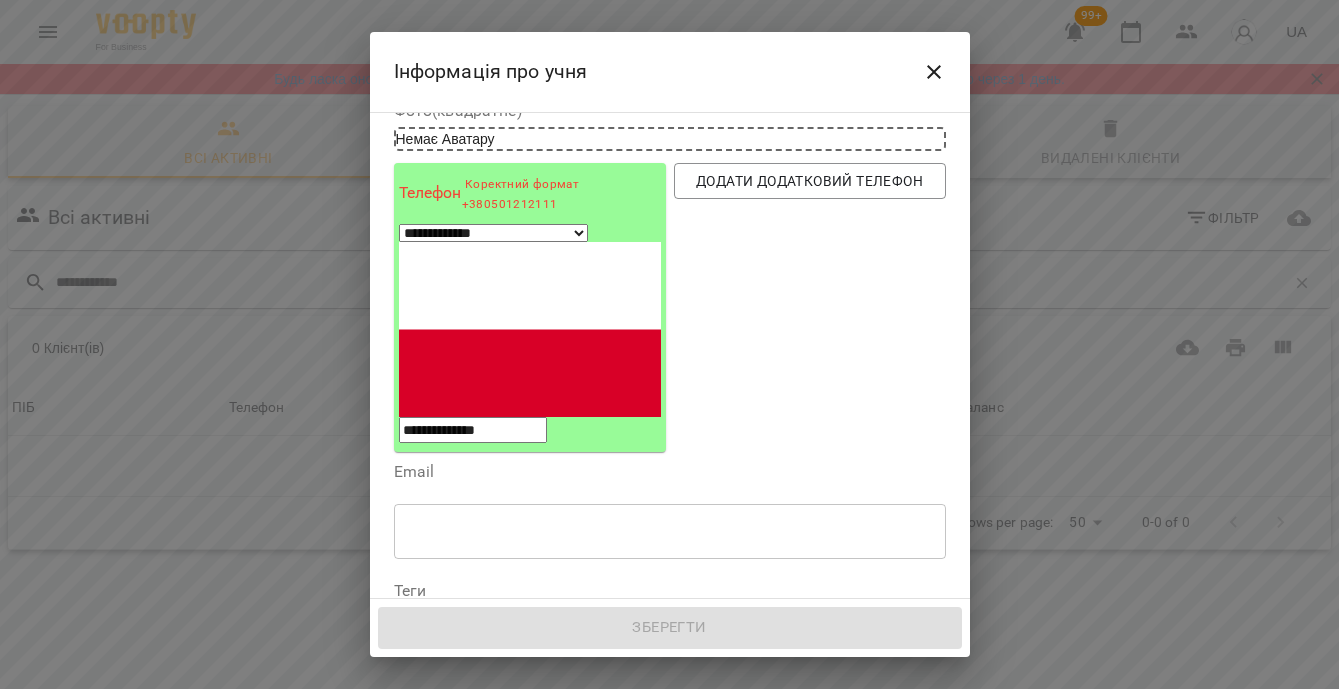 type on "**********" 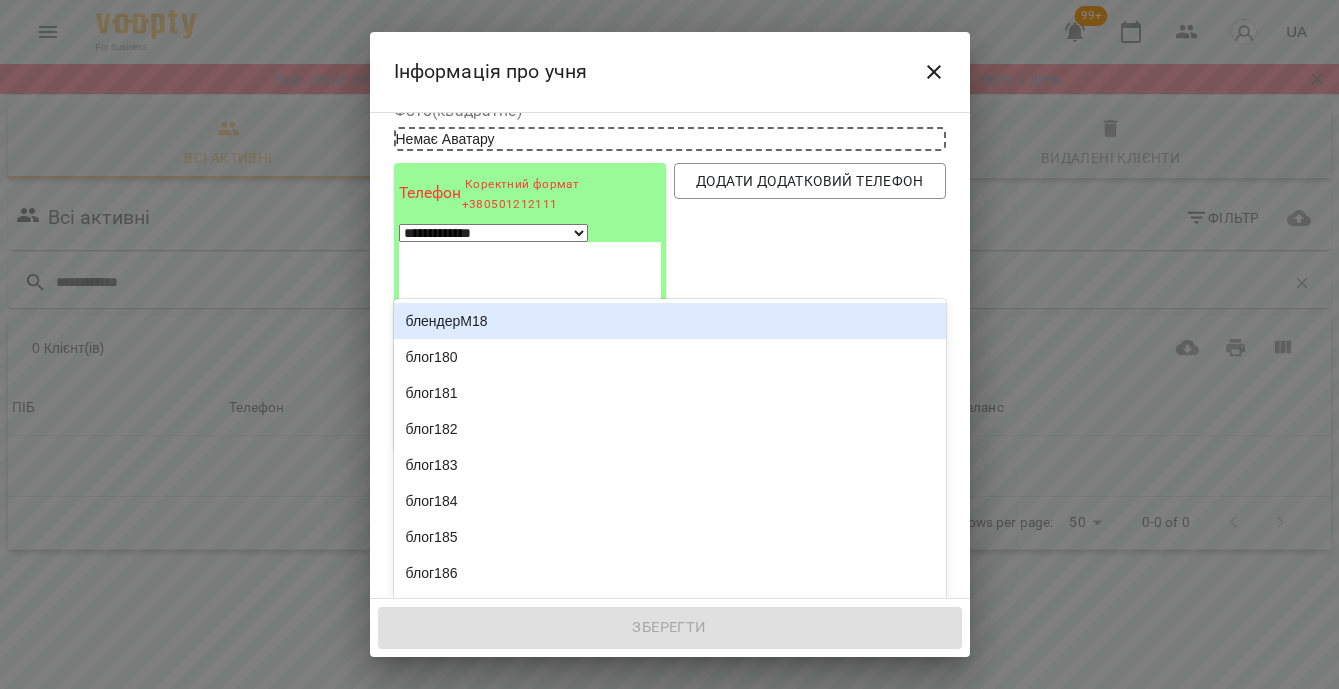 type on "***" 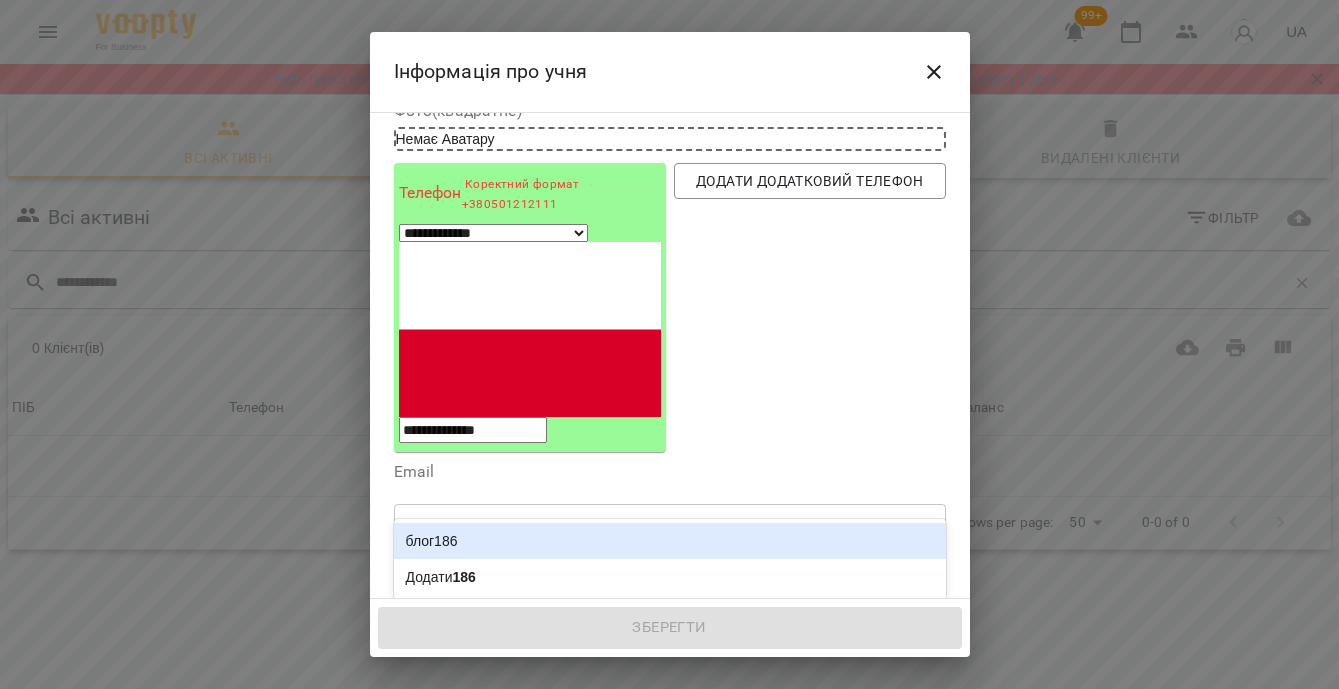 click on "блог186" at bounding box center (670, 541) 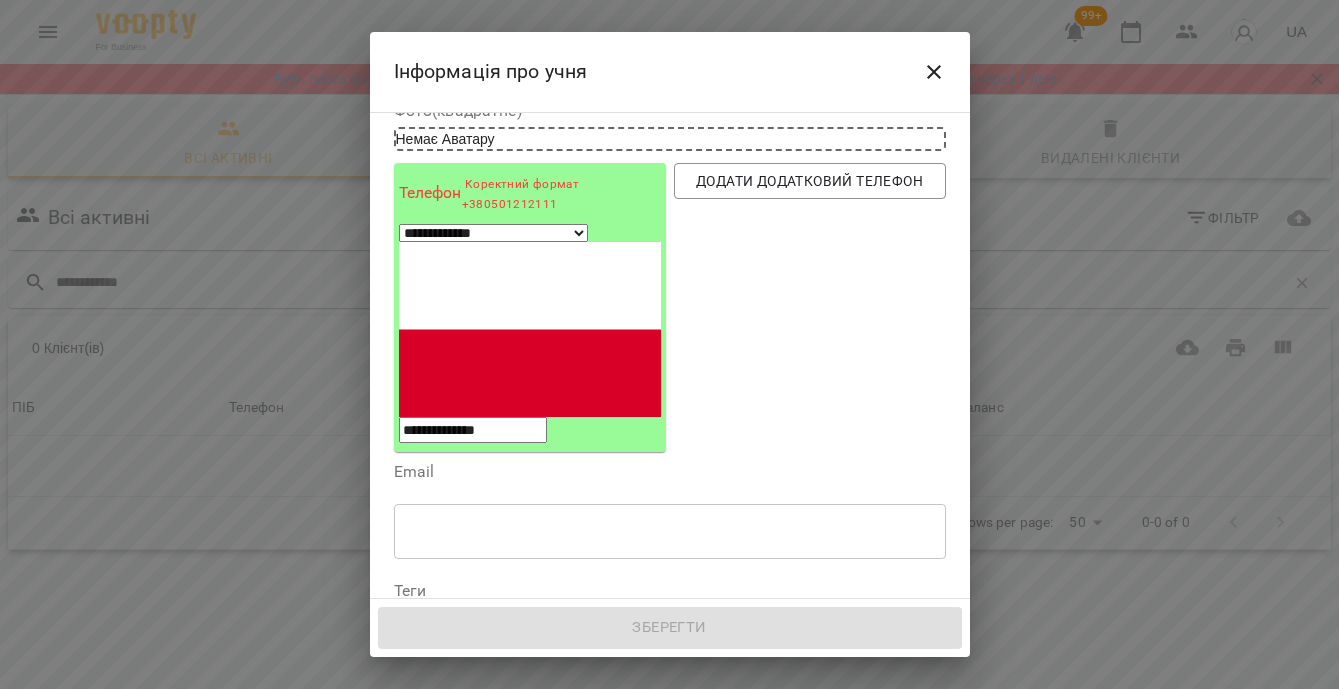 click on "Зберегти" at bounding box center [670, 628] 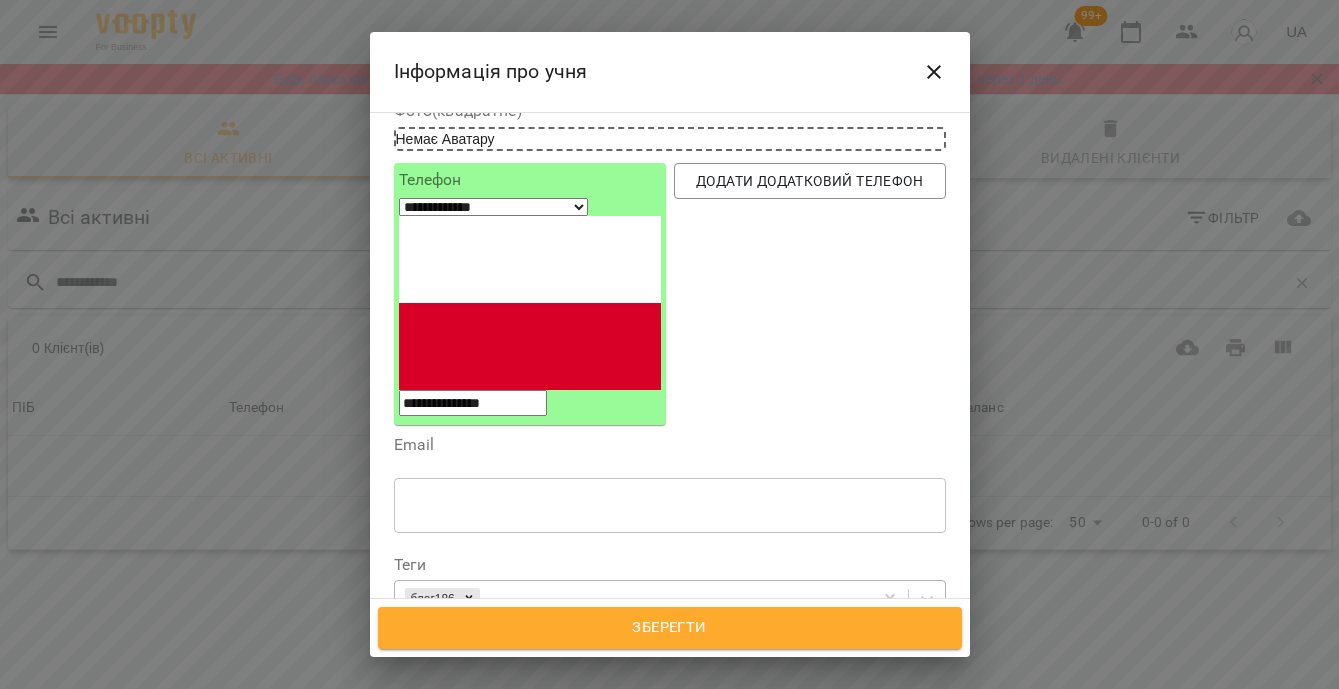 type on "**********" 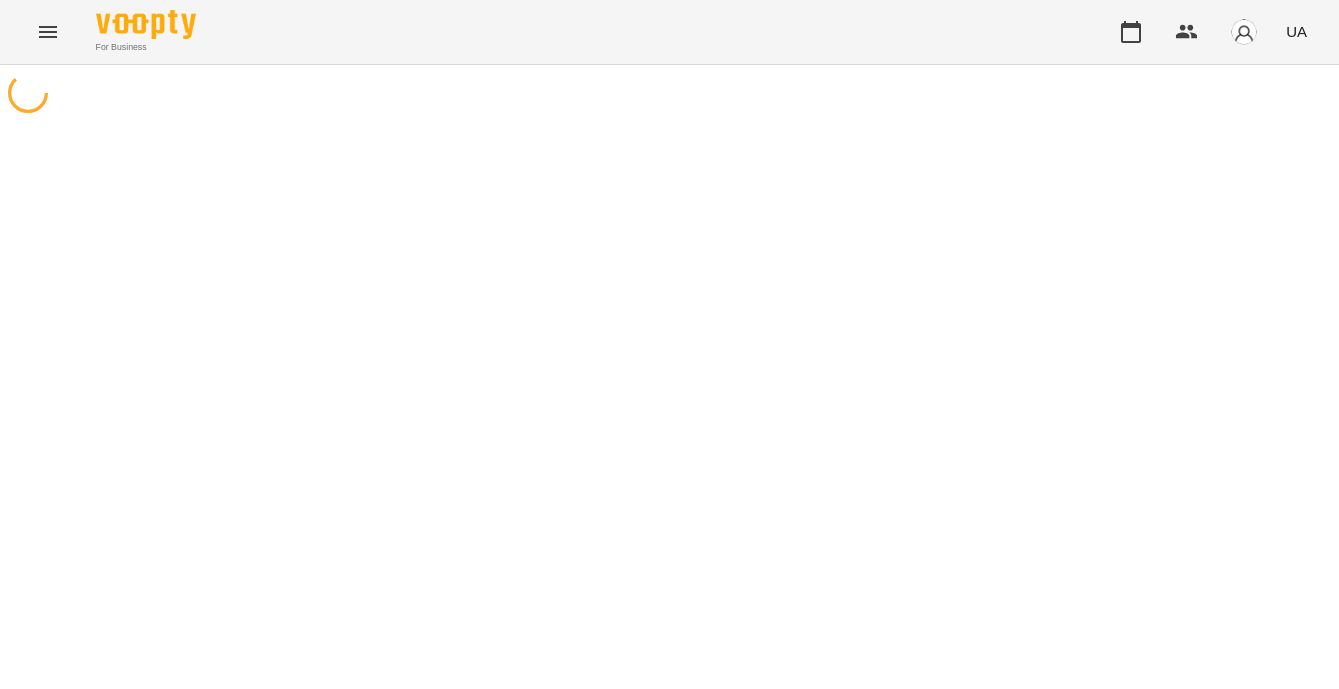 scroll, scrollTop: 0, scrollLeft: 0, axis: both 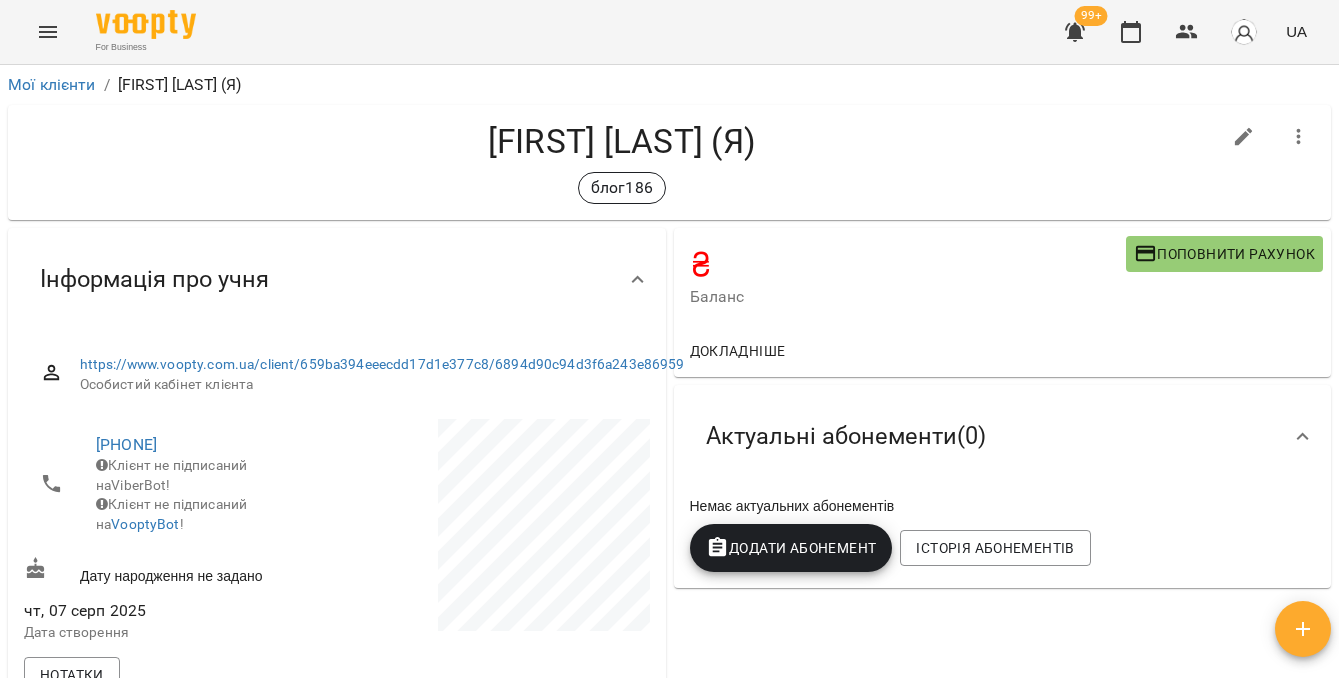 click on "Додати Абонемент" at bounding box center [791, 548] 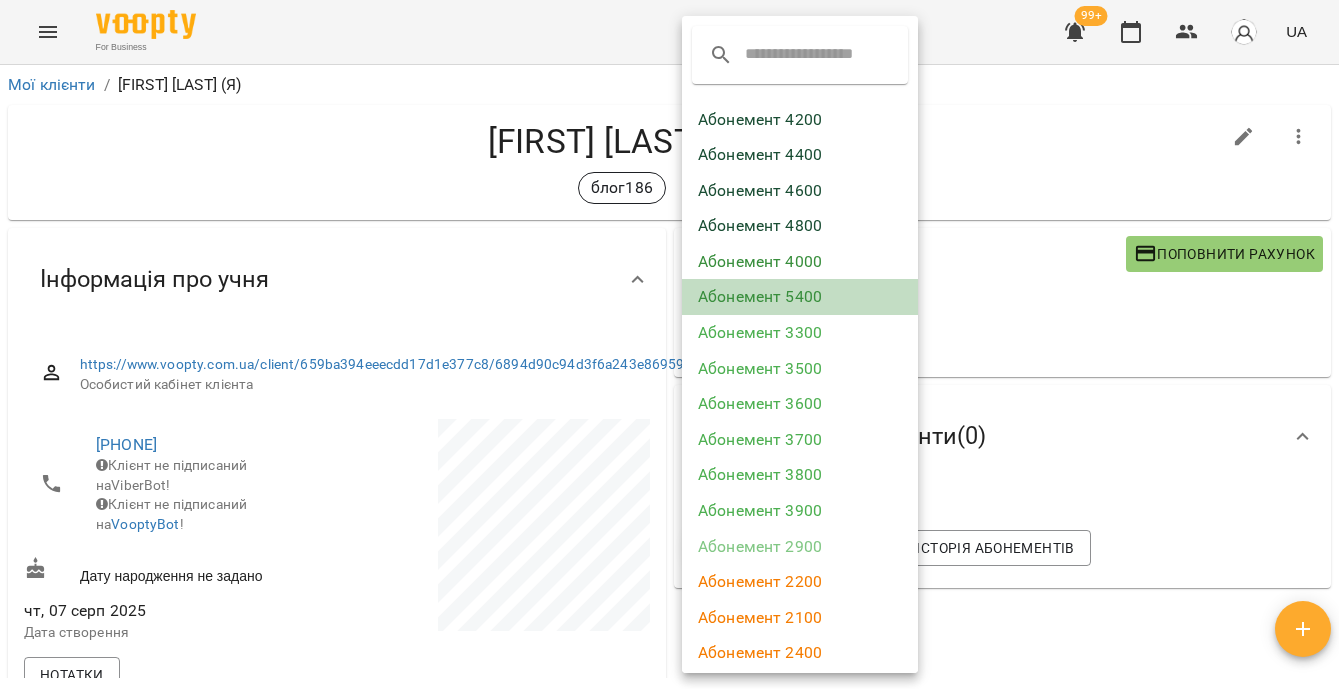 click on "Абонемент [NUMBER]" at bounding box center [800, 297] 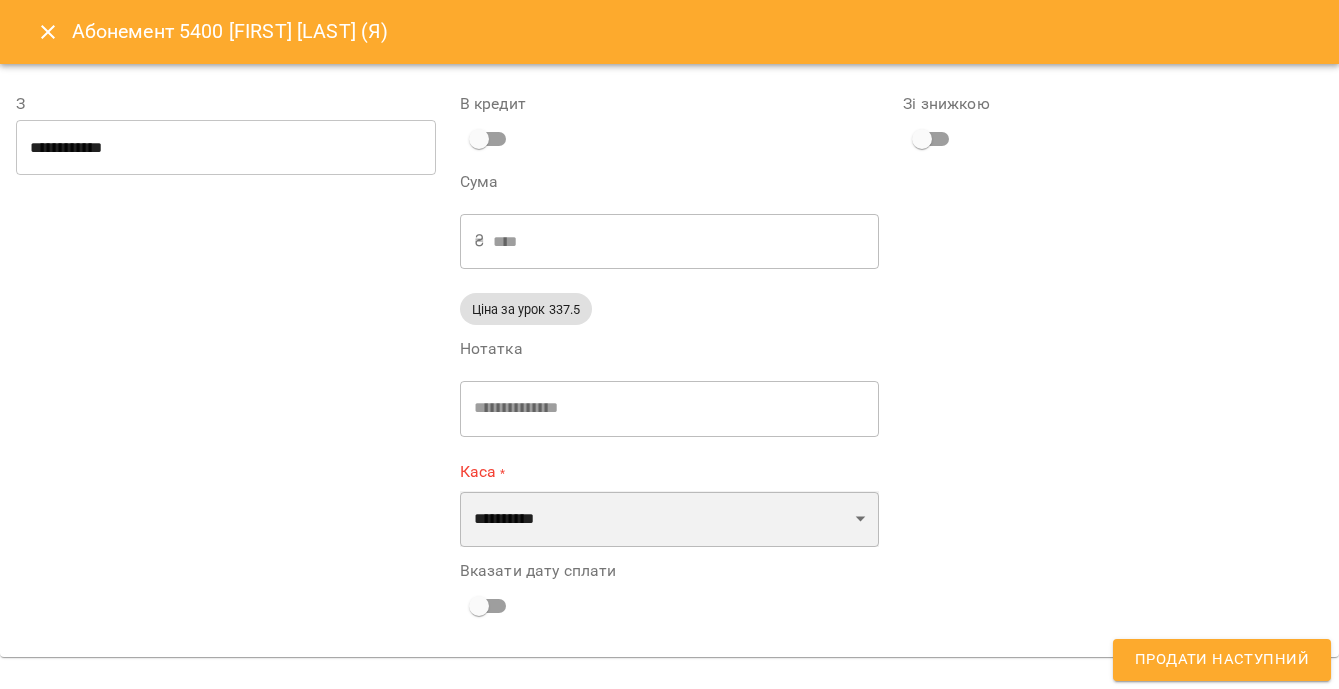 click on "**********" at bounding box center [670, 519] 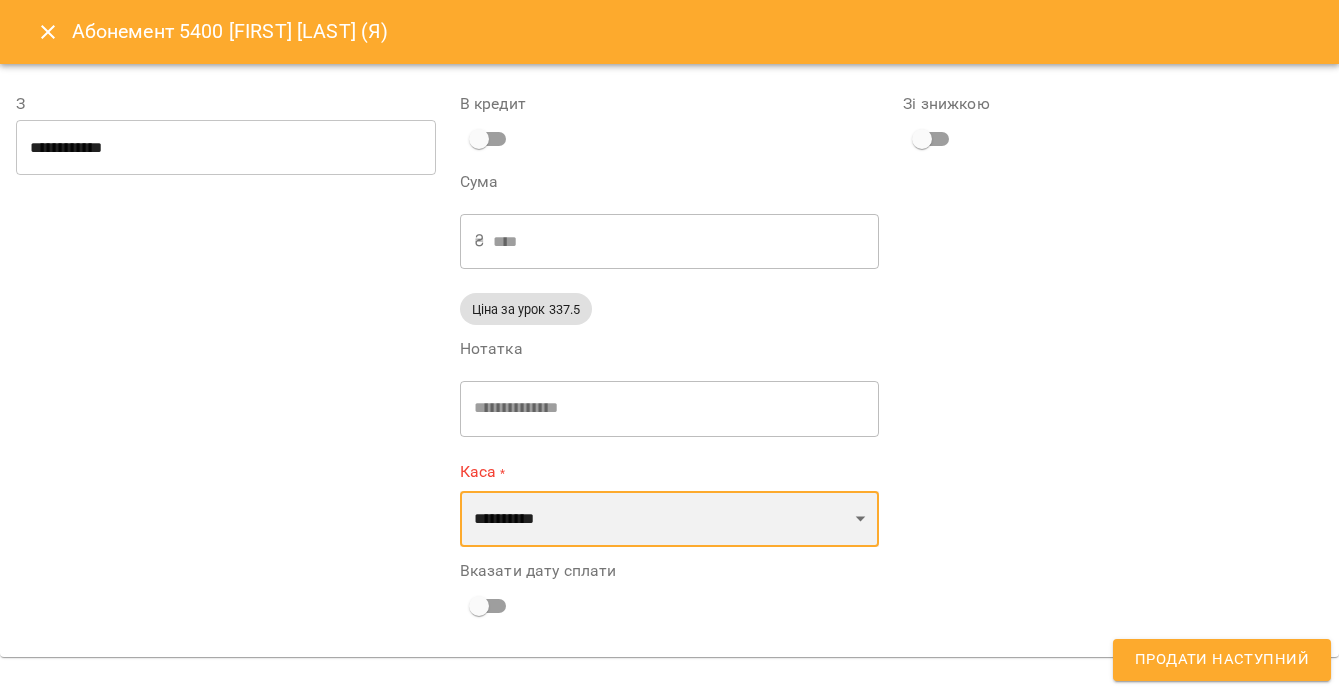 select on "****" 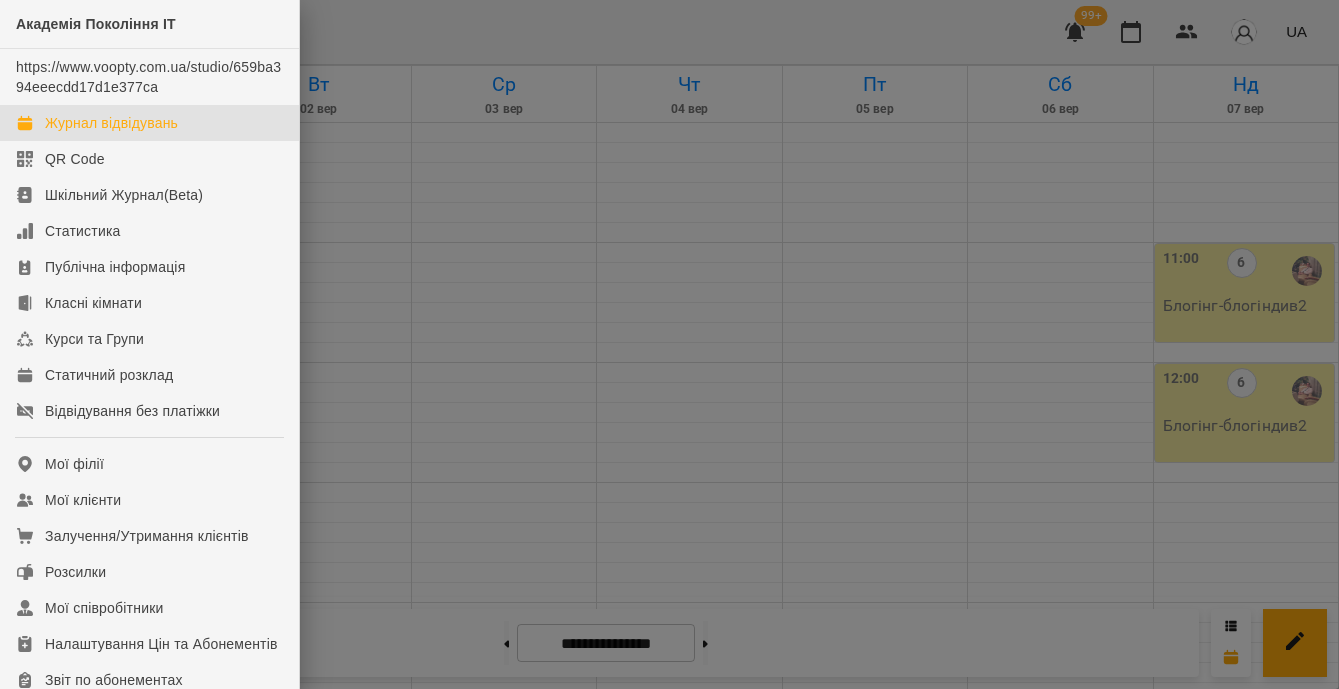 scroll, scrollTop: 0, scrollLeft: 0, axis: both 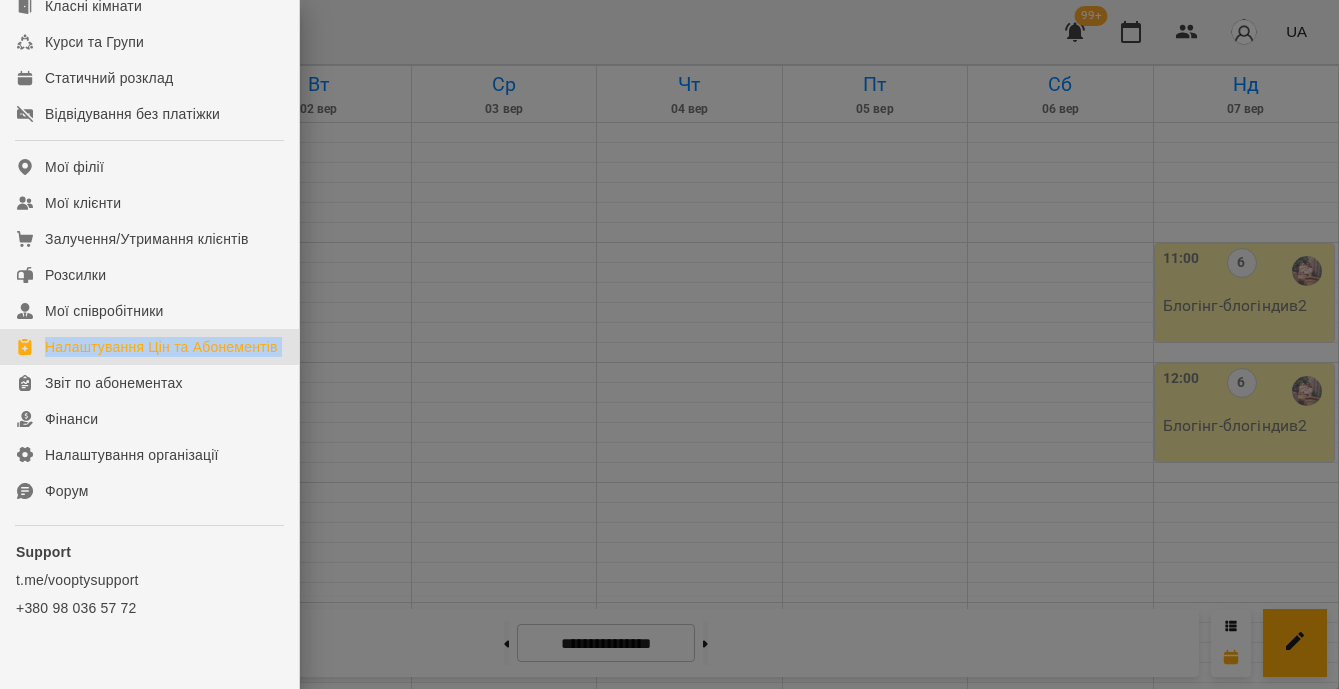 click on "Налаштування Цін та Абонементів" at bounding box center (161, 347) 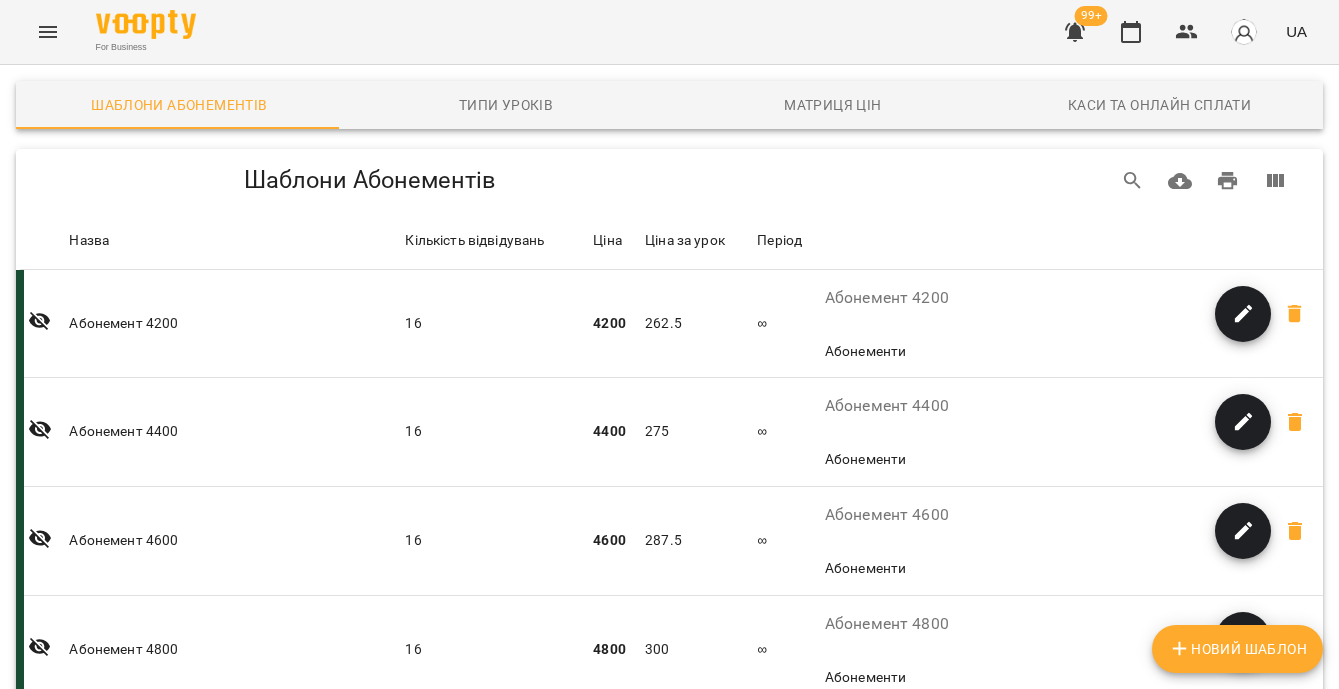 scroll, scrollTop: 451, scrollLeft: 0, axis: vertical 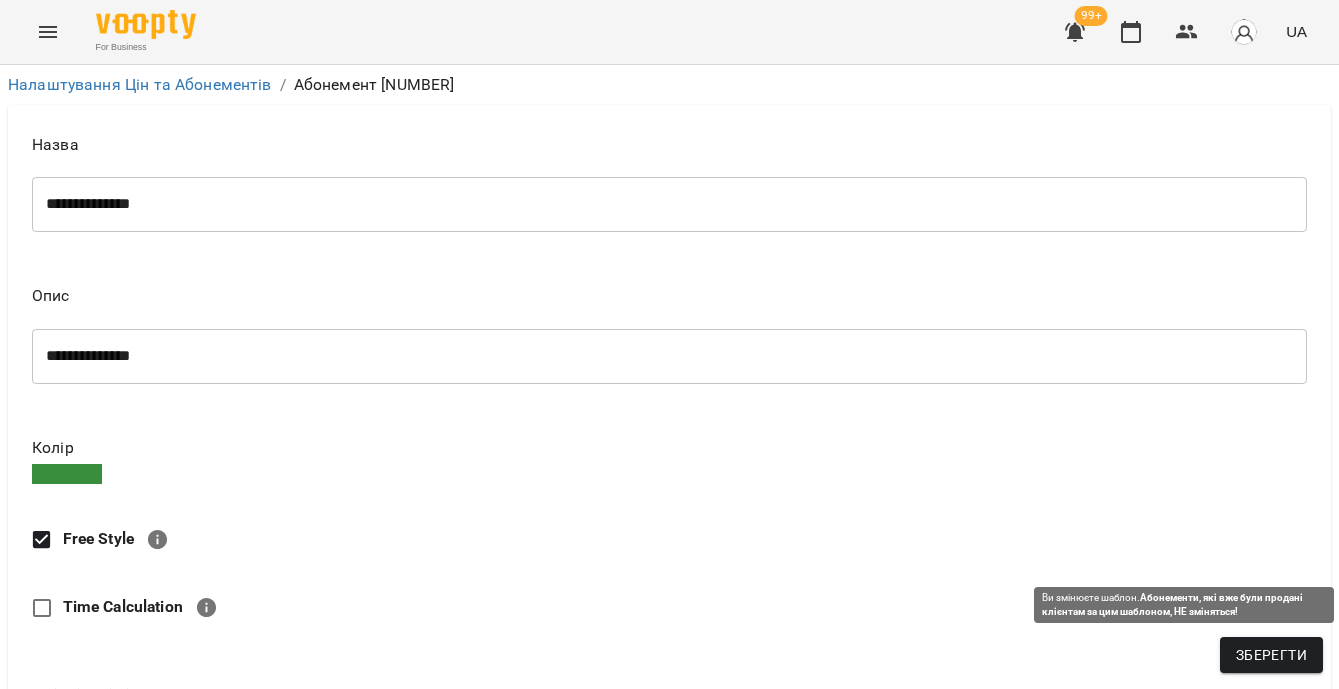 click on "Зберегти" at bounding box center (1271, 655) 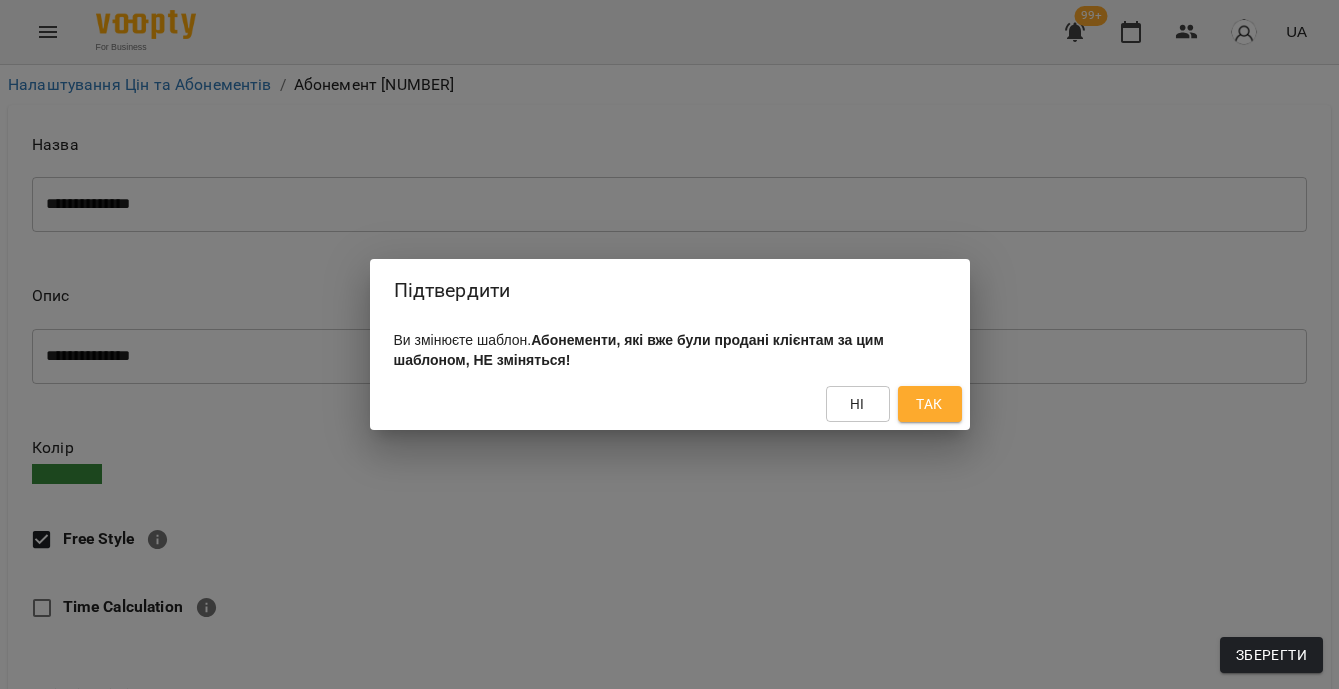 click on "Так" at bounding box center [929, 404] 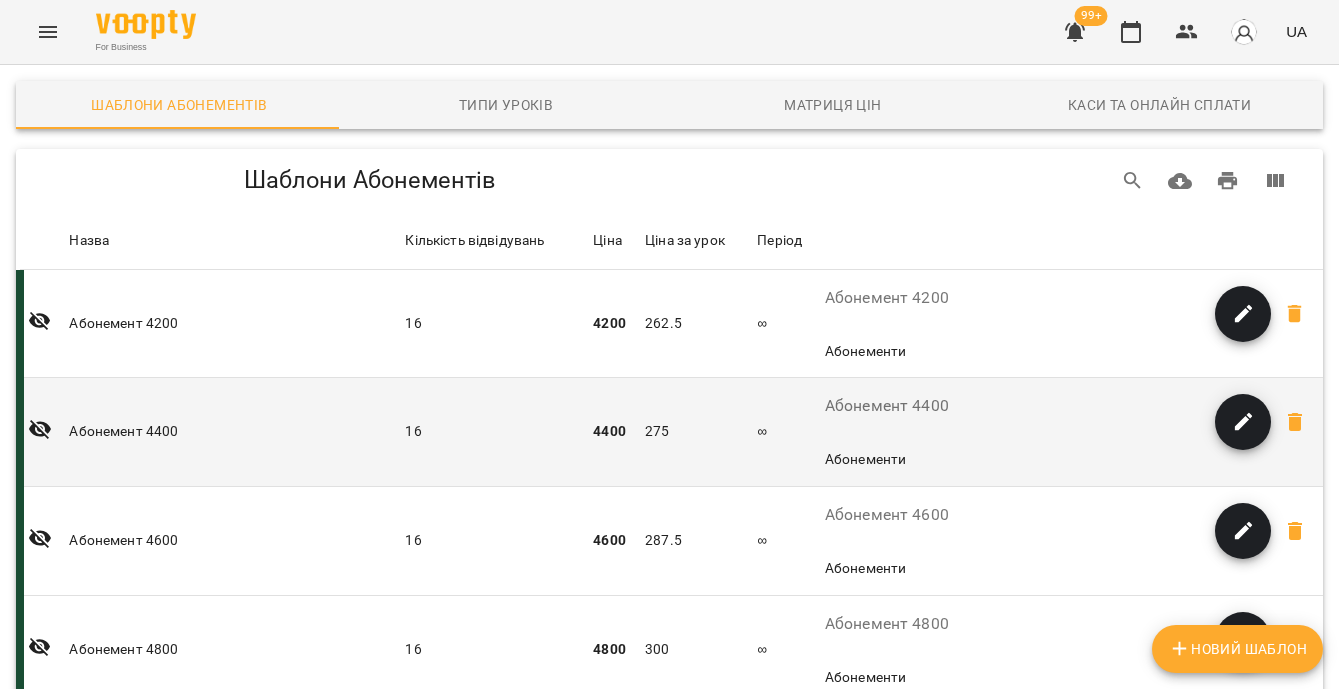 scroll, scrollTop: 1740, scrollLeft: 0, axis: vertical 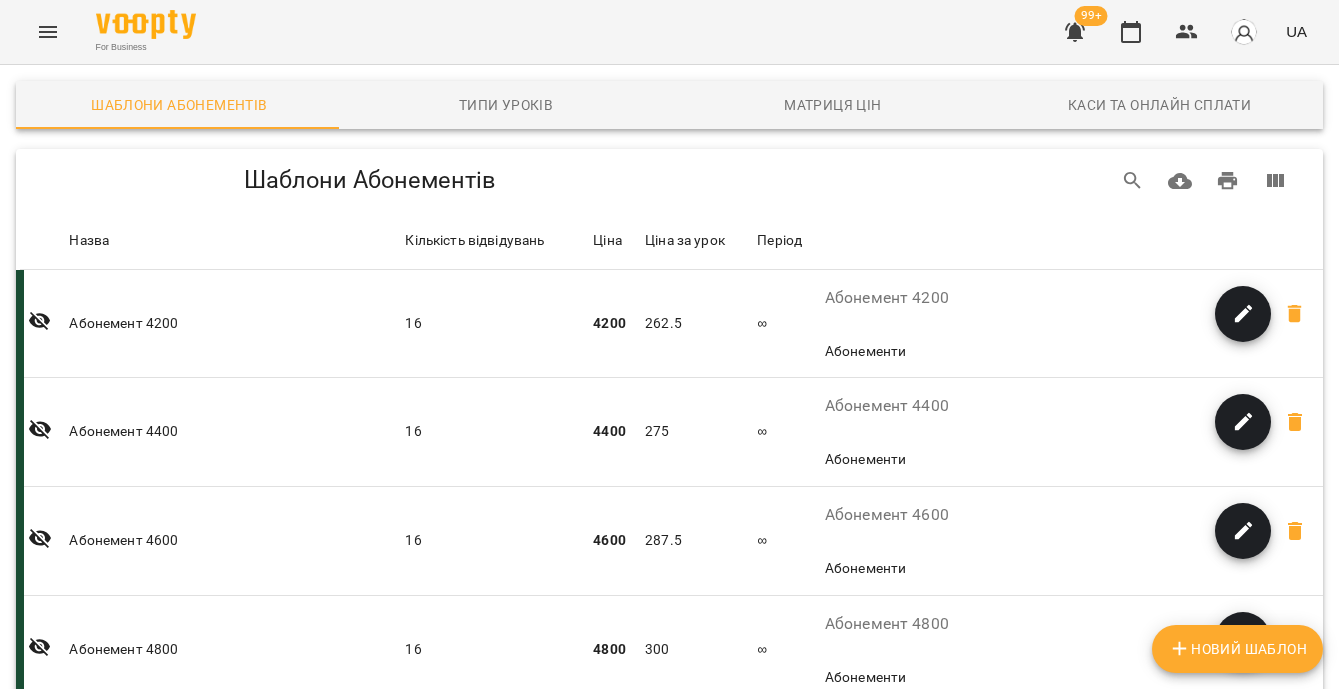 click at bounding box center [1243, 2161] 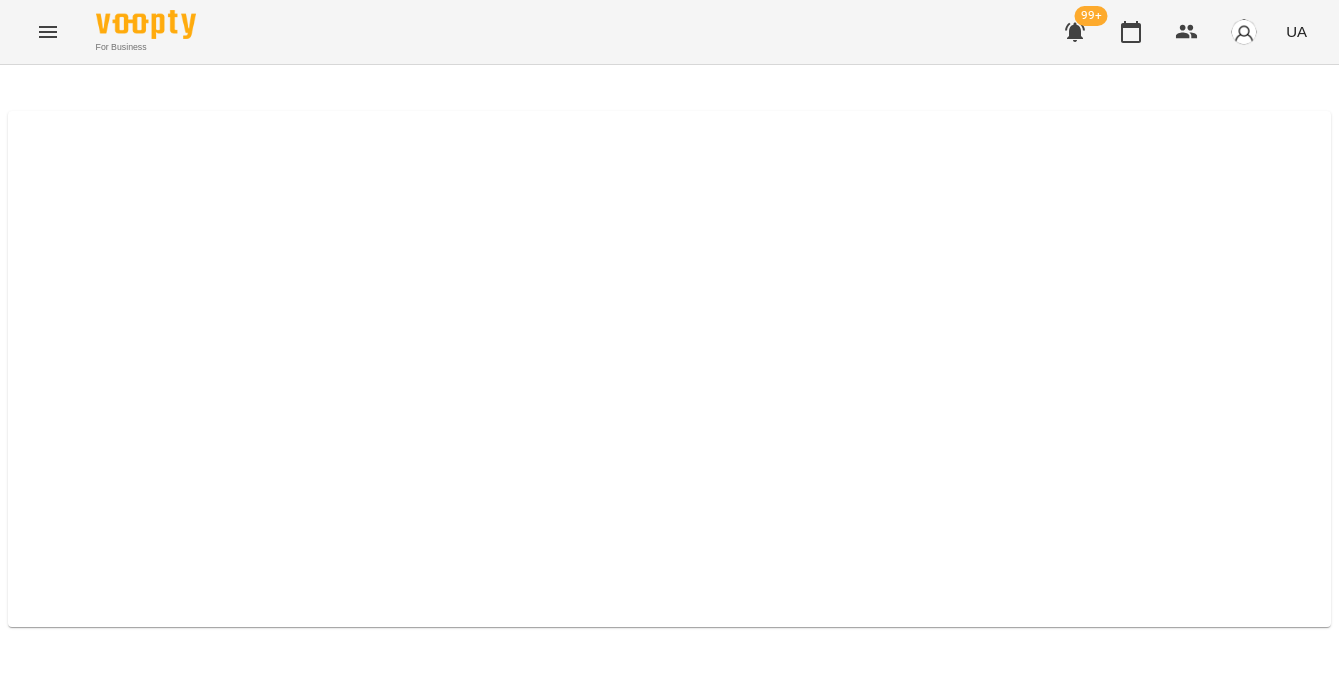 scroll, scrollTop: 0, scrollLeft: 0, axis: both 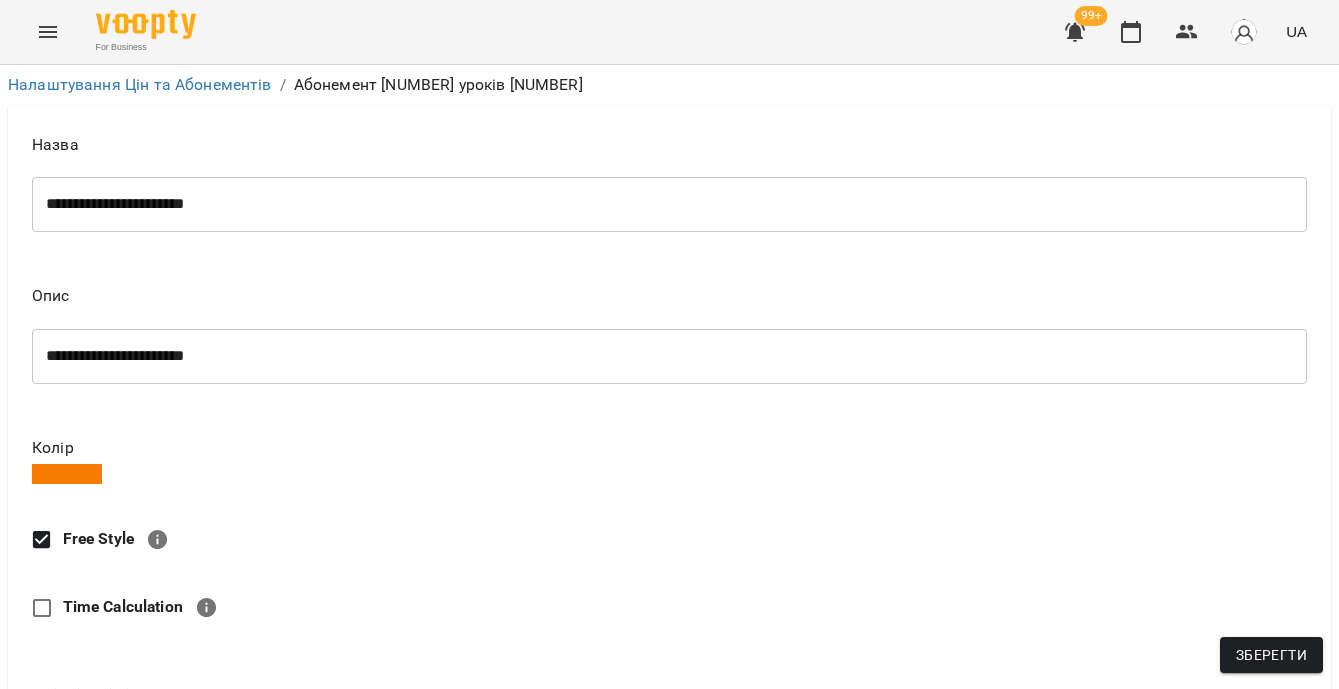 click on "Зберегти" at bounding box center (1271, 655) 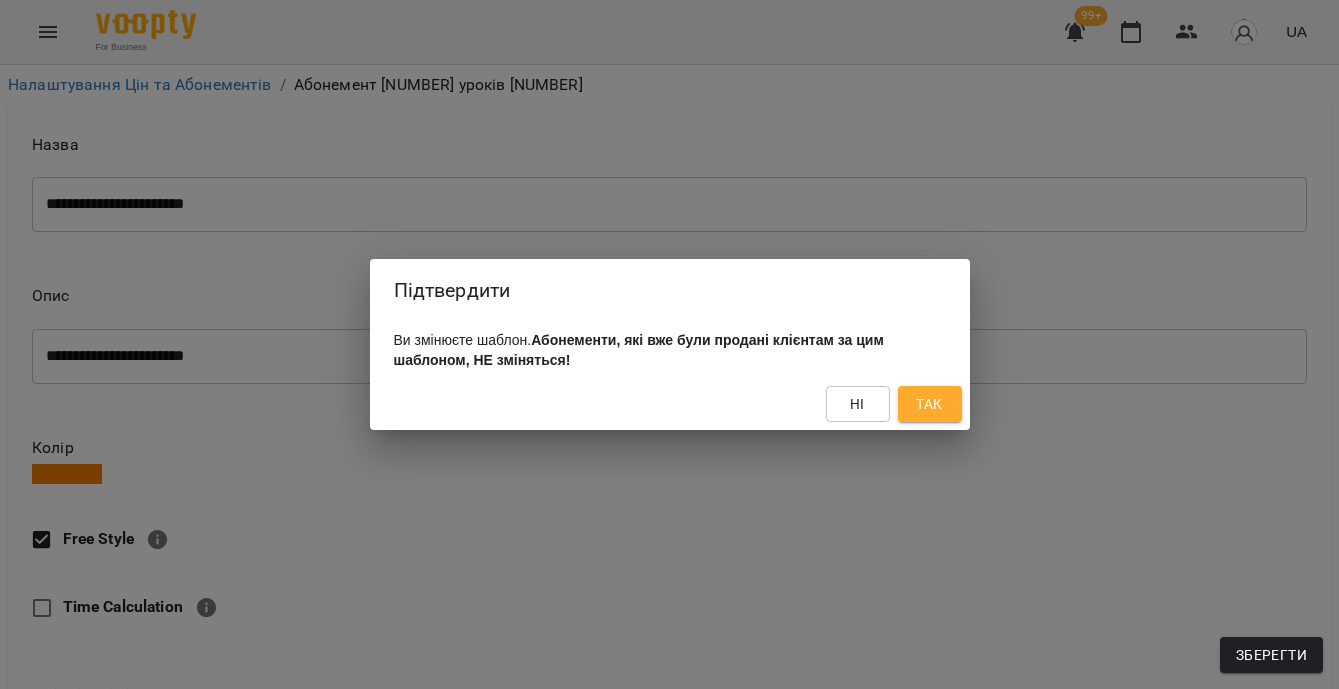 click on "Так" at bounding box center (930, 404) 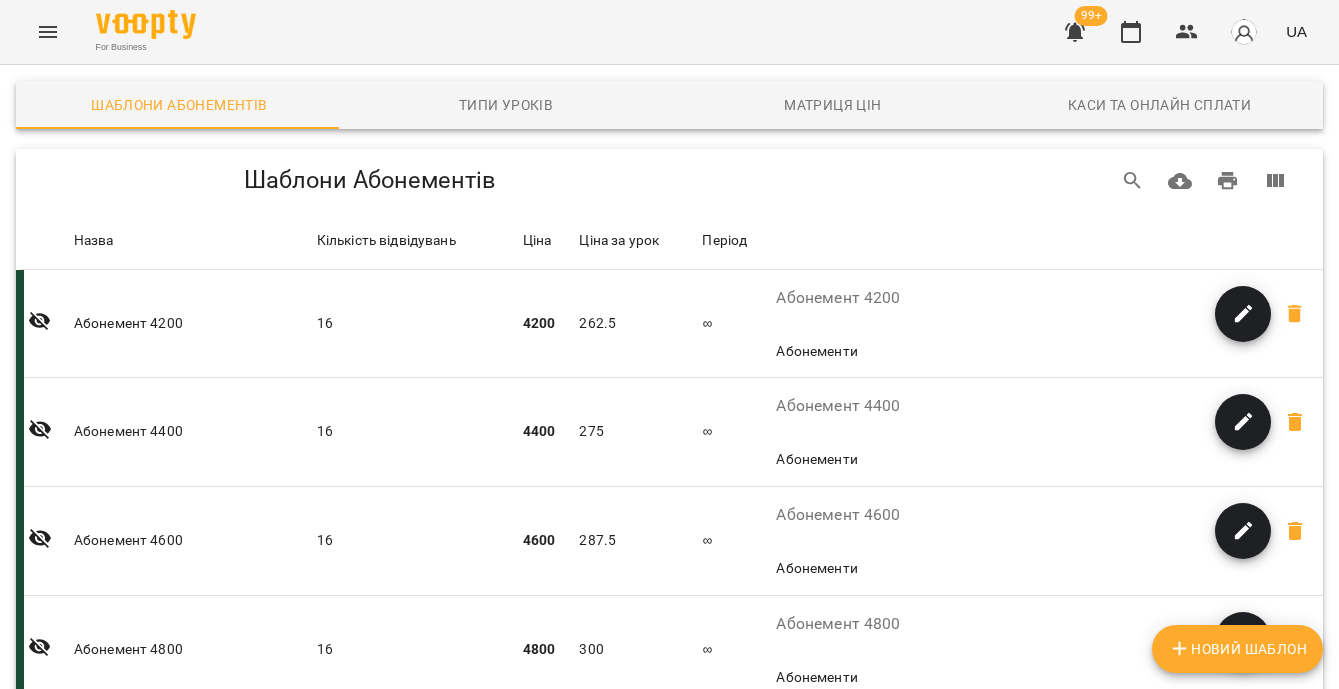 scroll, scrollTop: 0, scrollLeft: 0, axis: both 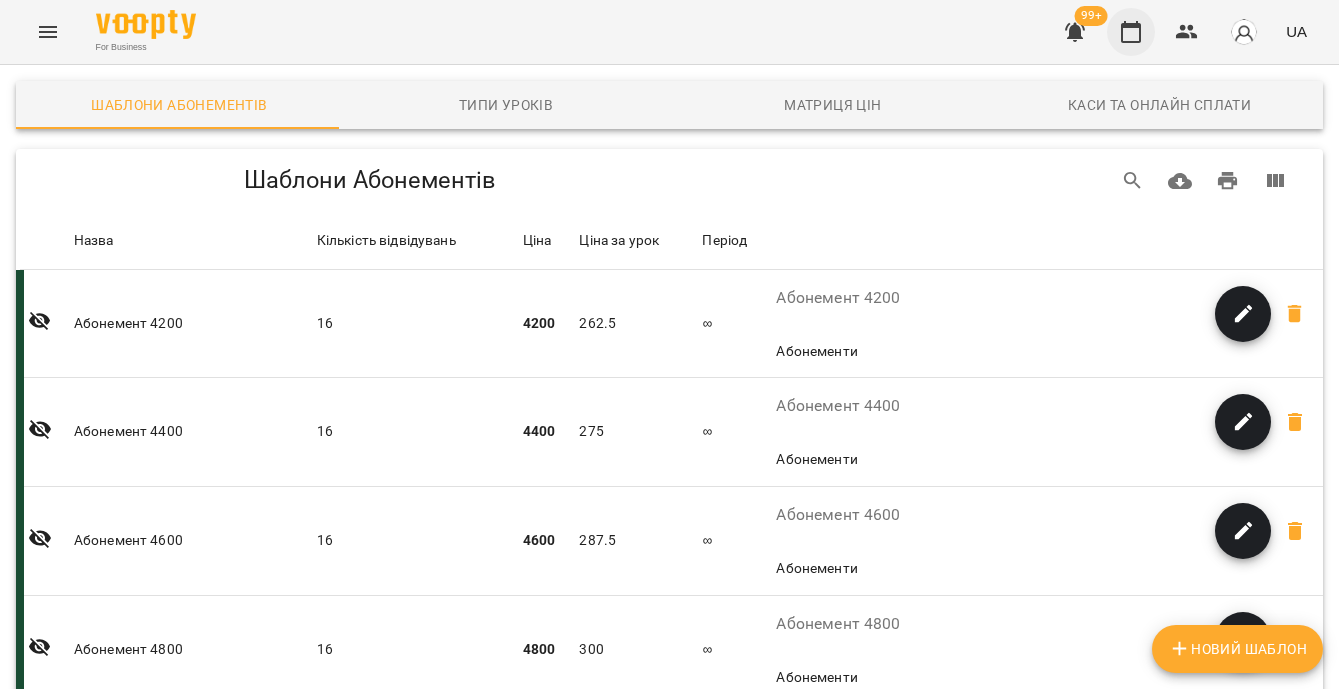 click 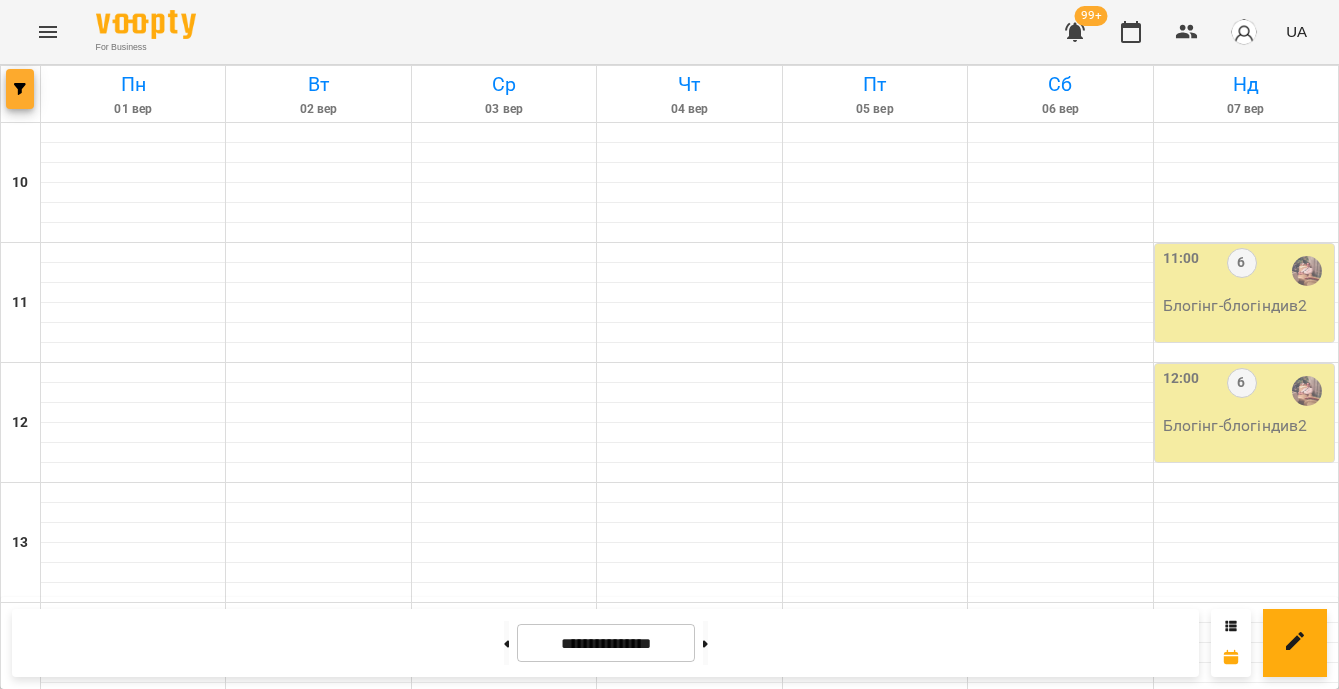 click at bounding box center [20, 89] 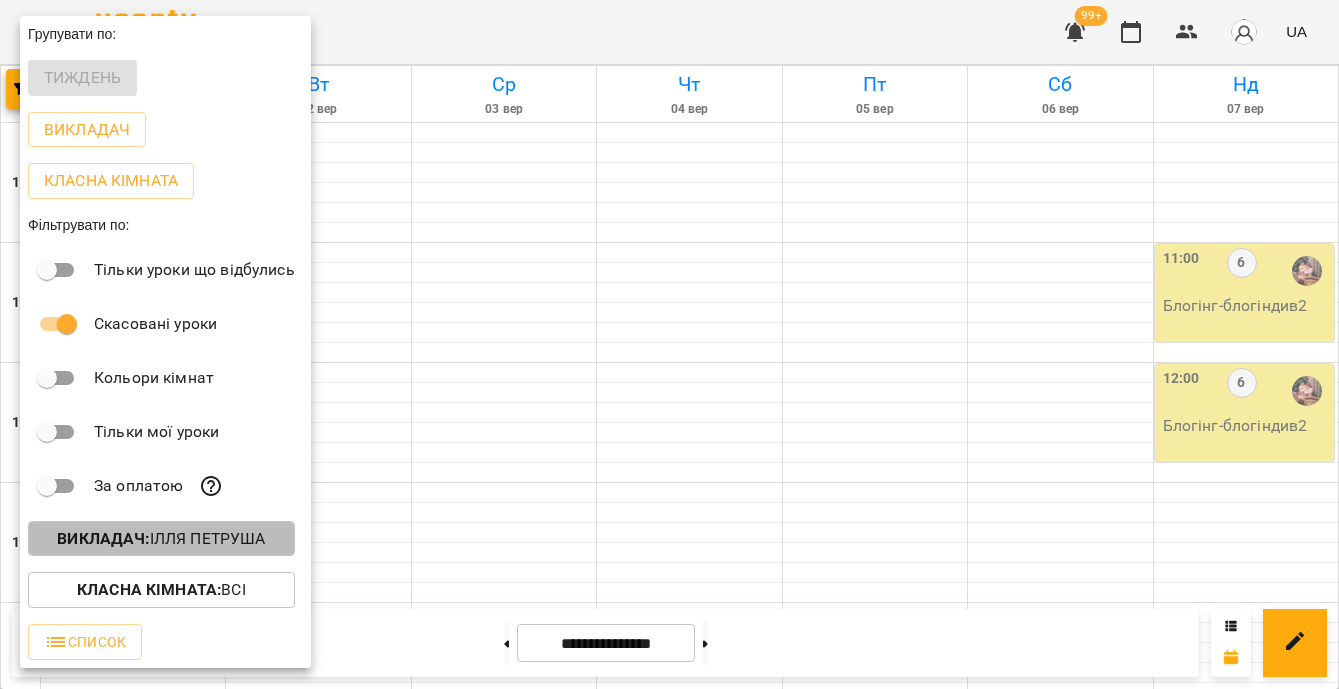 click on "Викладач :" at bounding box center (103, 538) 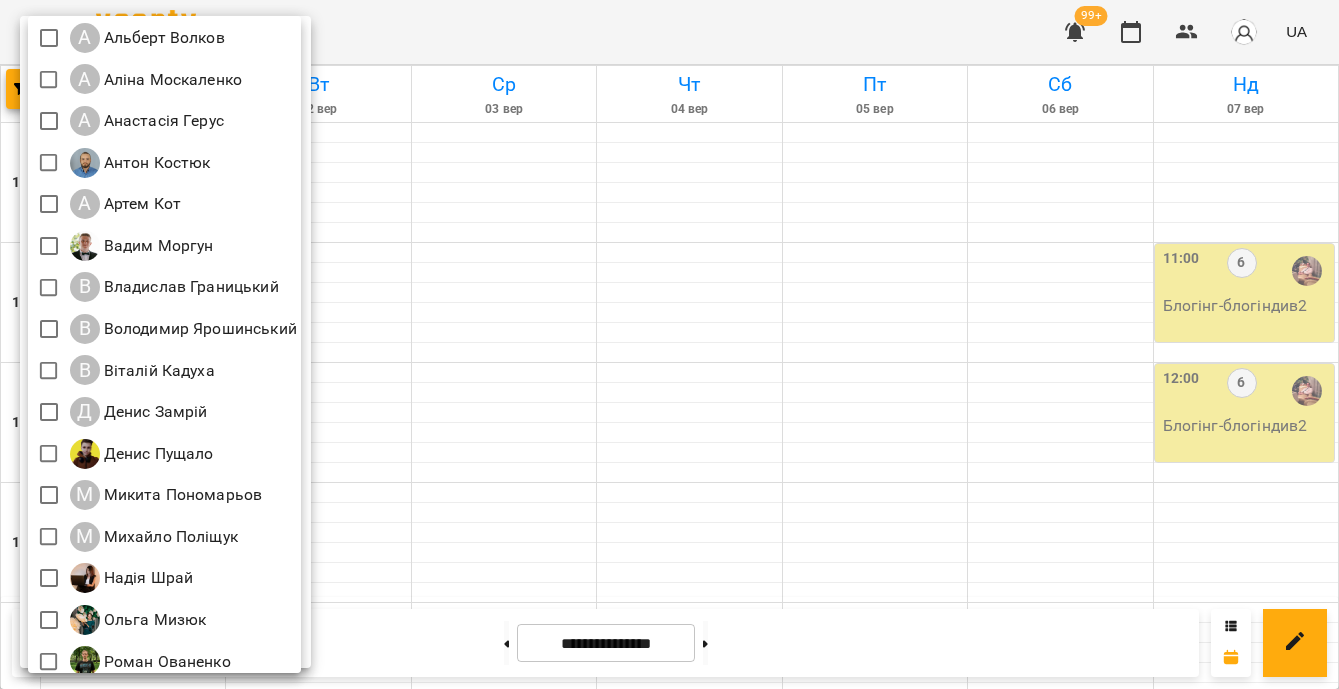 scroll, scrollTop: 0, scrollLeft: 0, axis: both 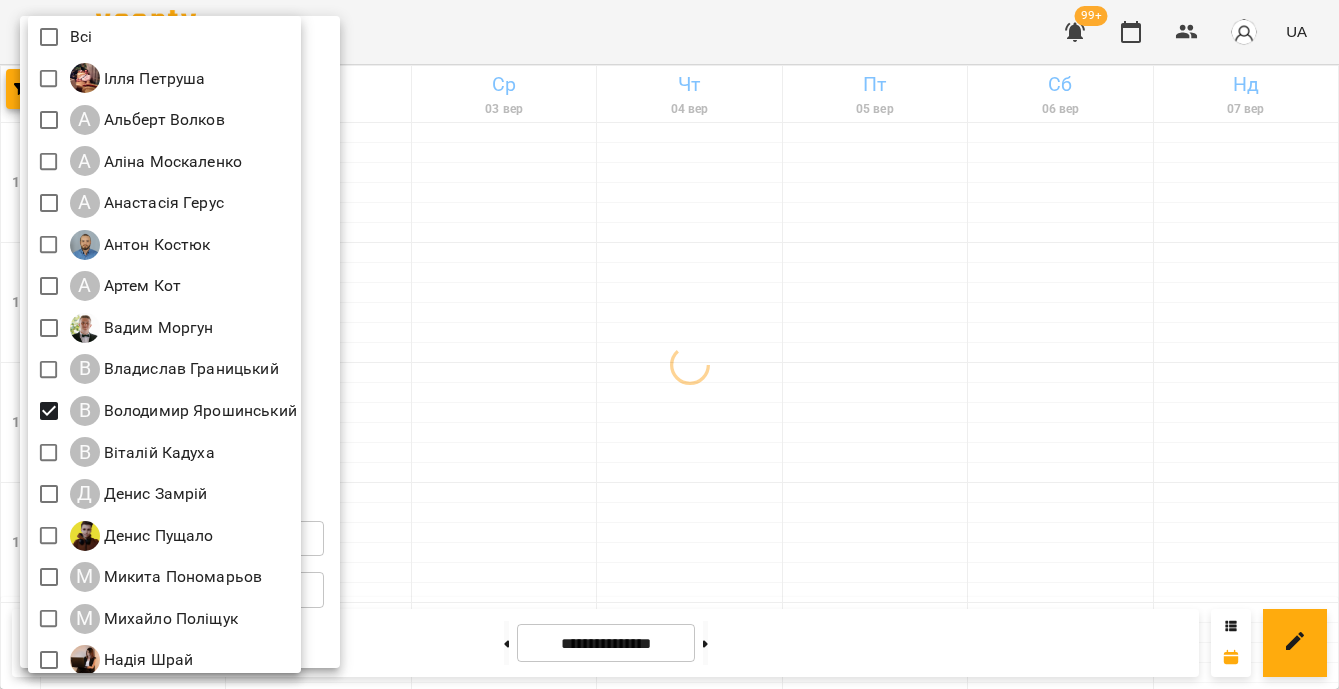 click at bounding box center (669, 344) 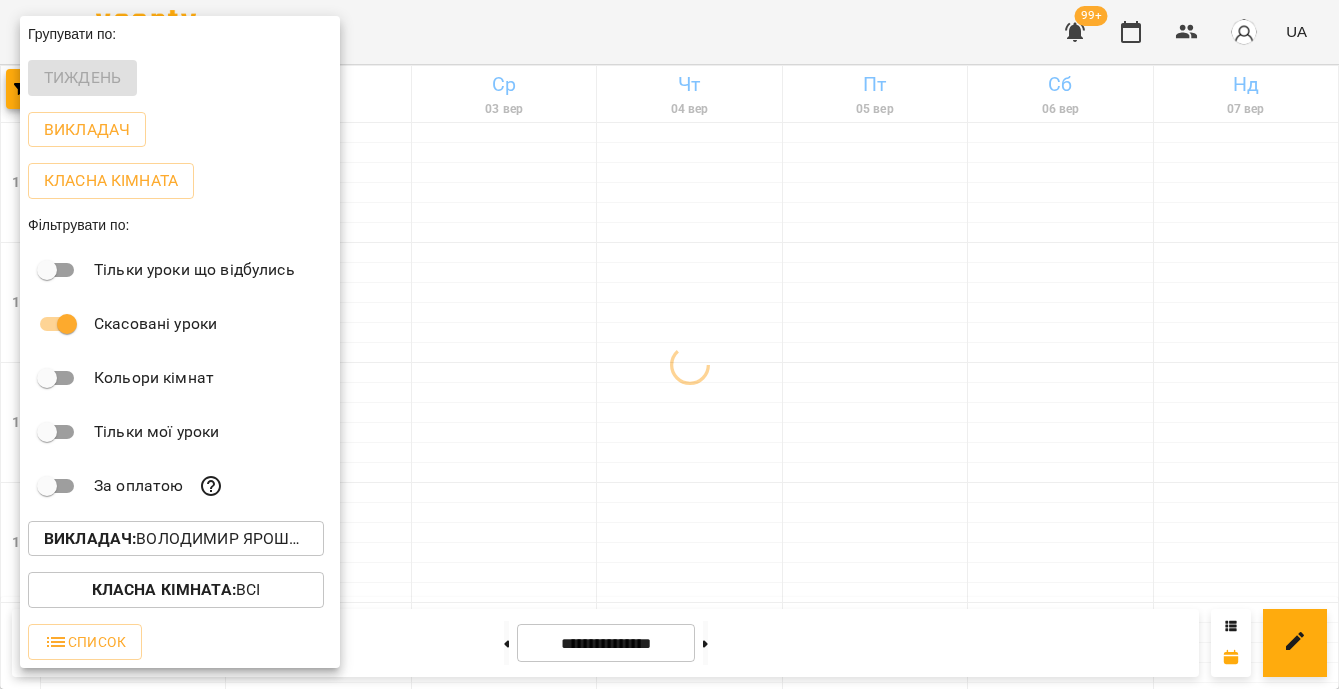 click at bounding box center (669, 344) 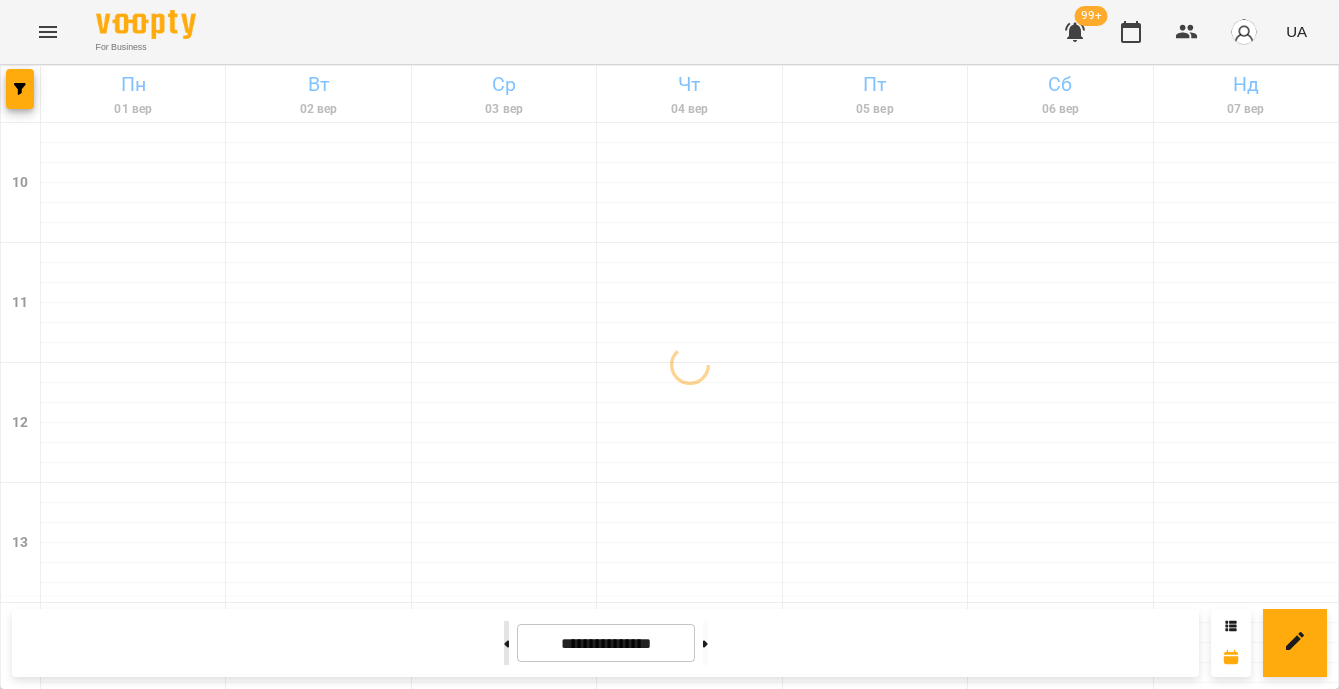 click at bounding box center [506, 643] 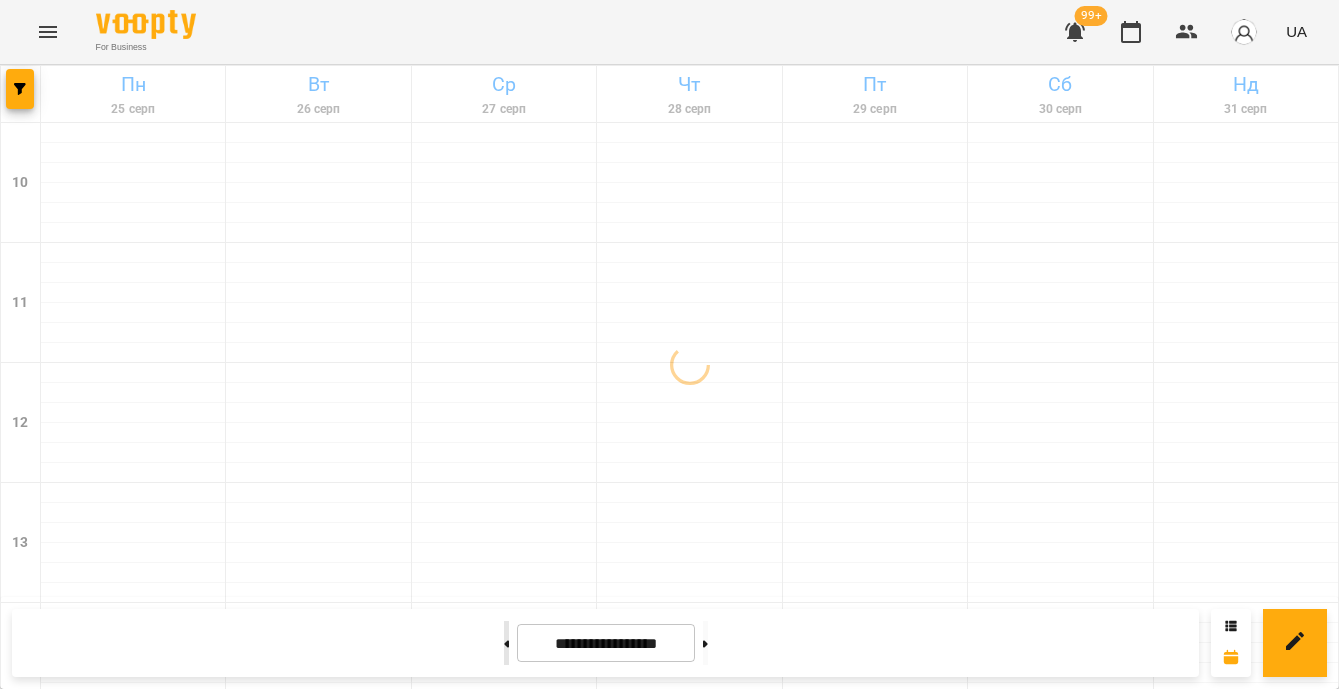 click at bounding box center [506, 643] 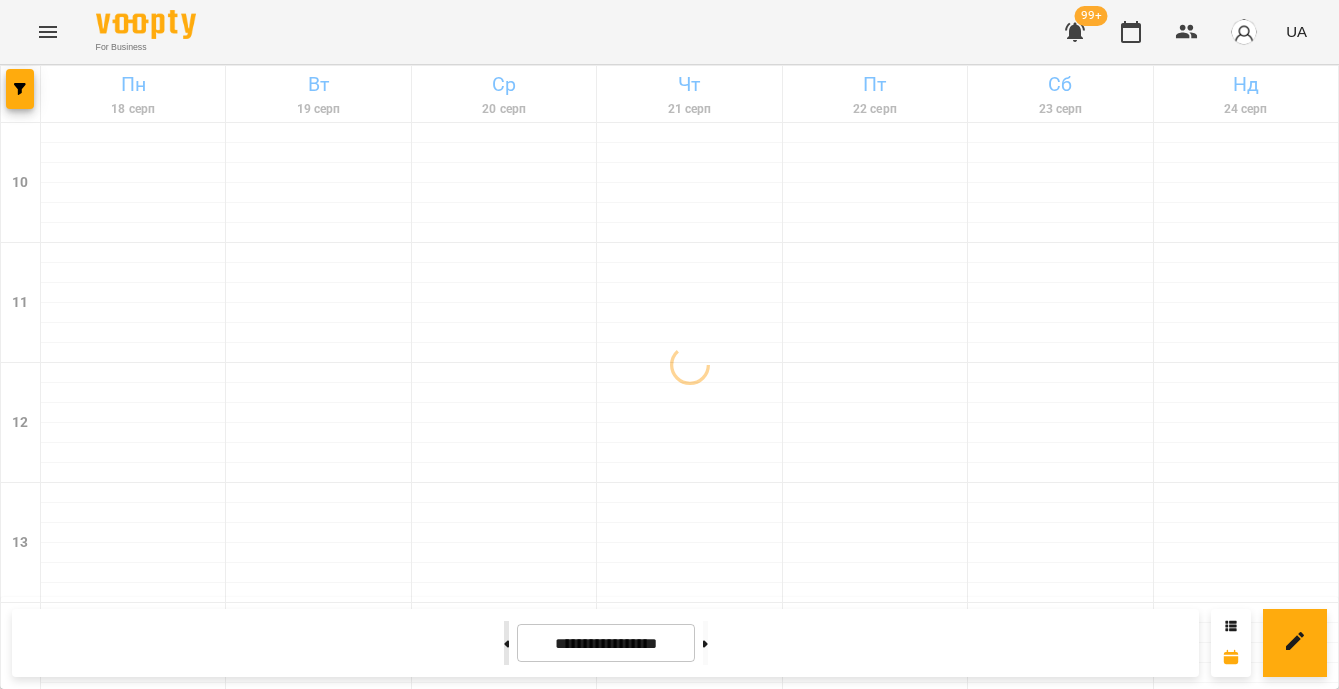 click at bounding box center [506, 643] 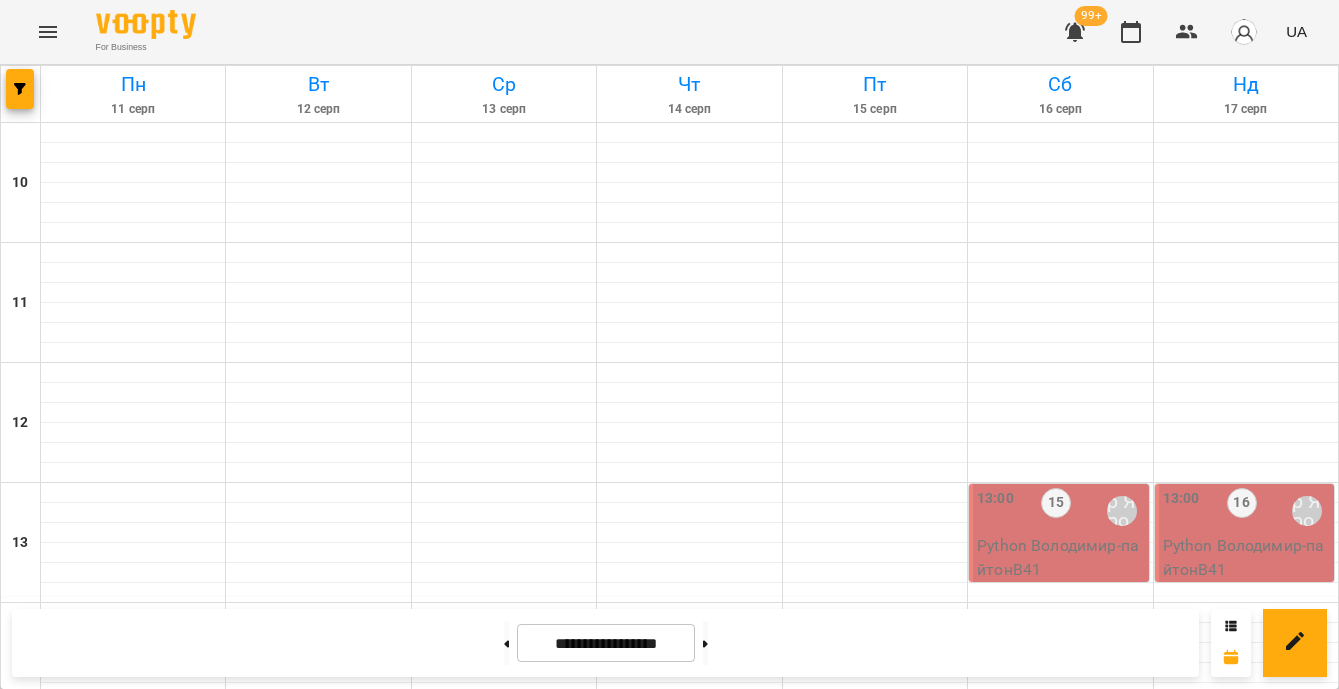 scroll, scrollTop: 994, scrollLeft: 0, axis: vertical 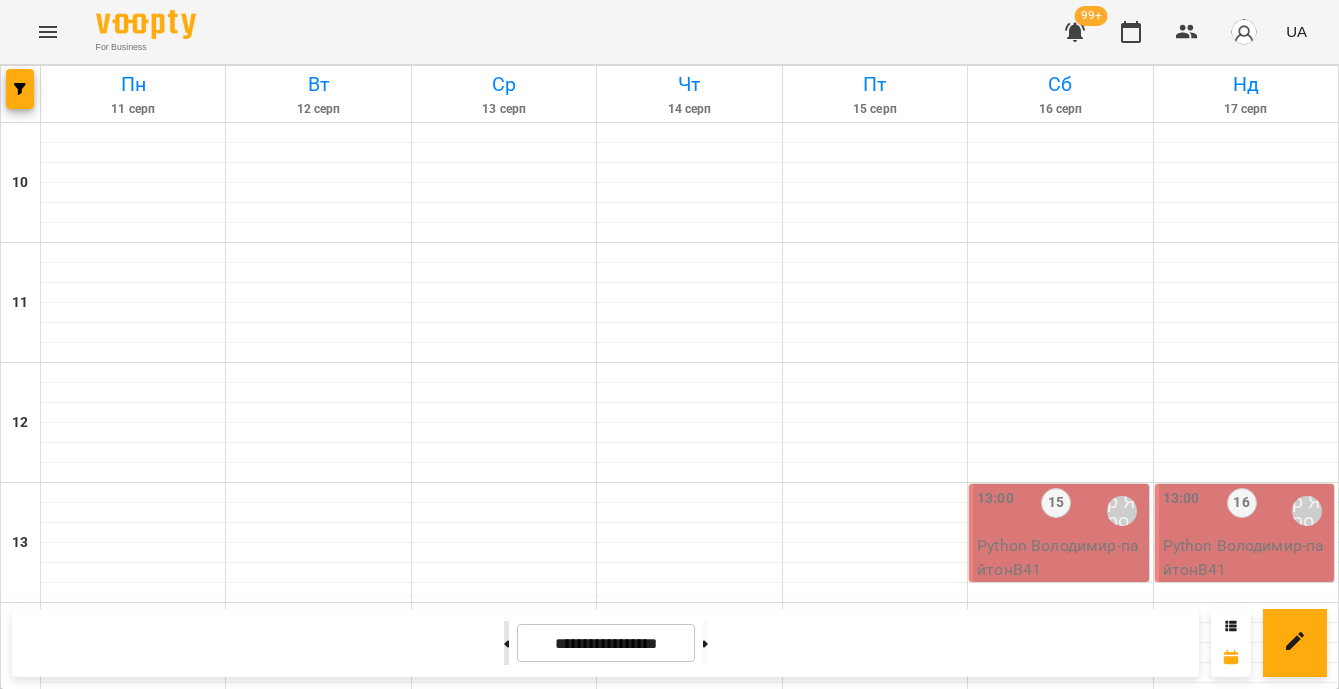 click at bounding box center [506, 643] 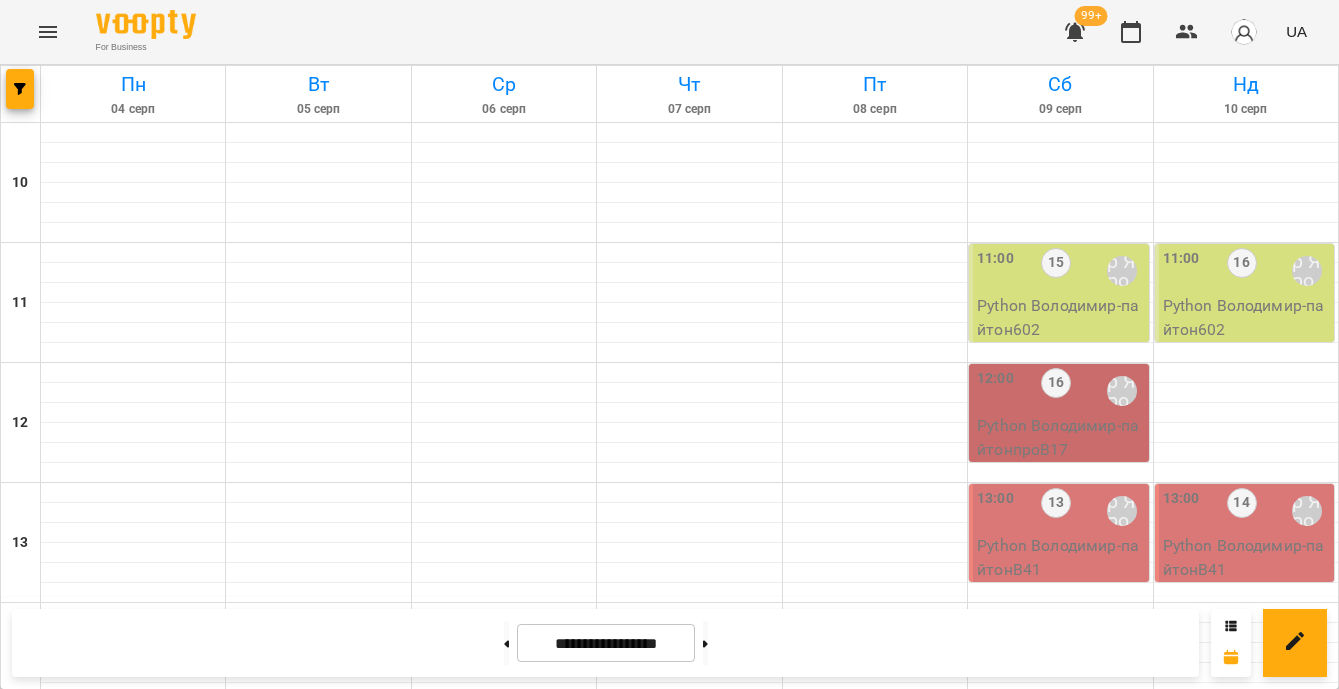 click on "21:00" at bounding box center (624, 1471) 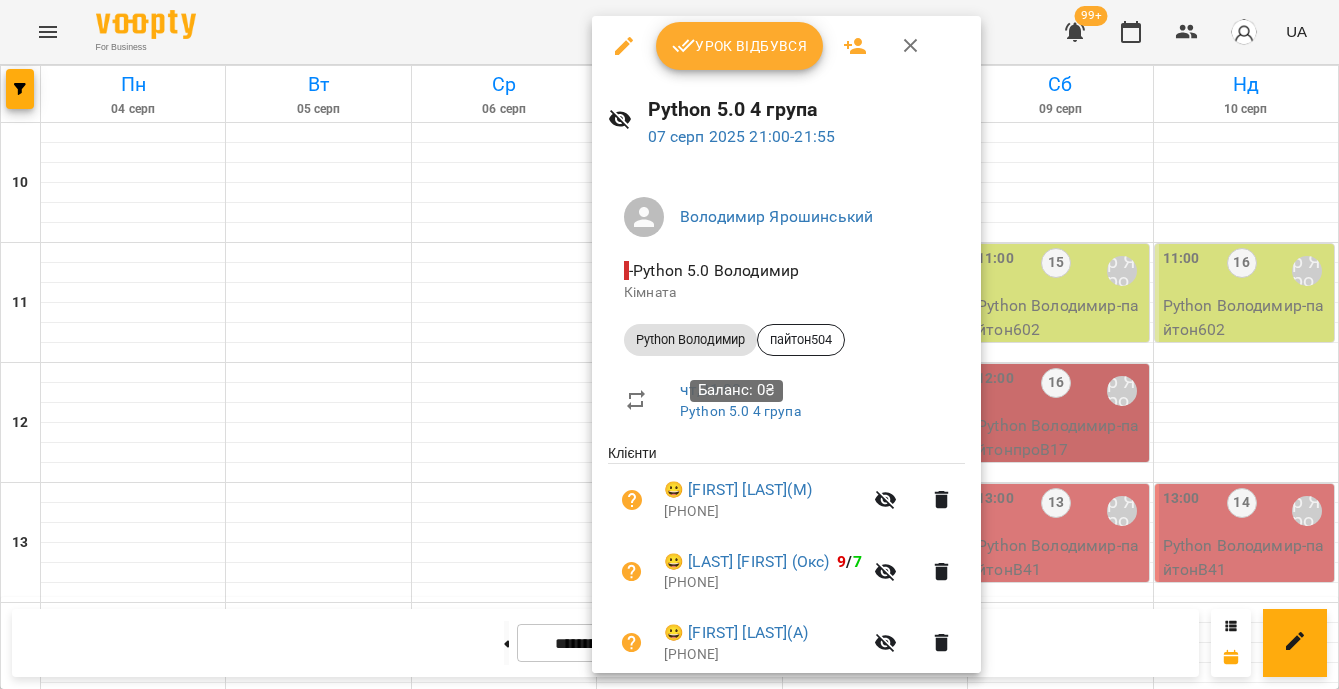 scroll, scrollTop: 505, scrollLeft: 0, axis: vertical 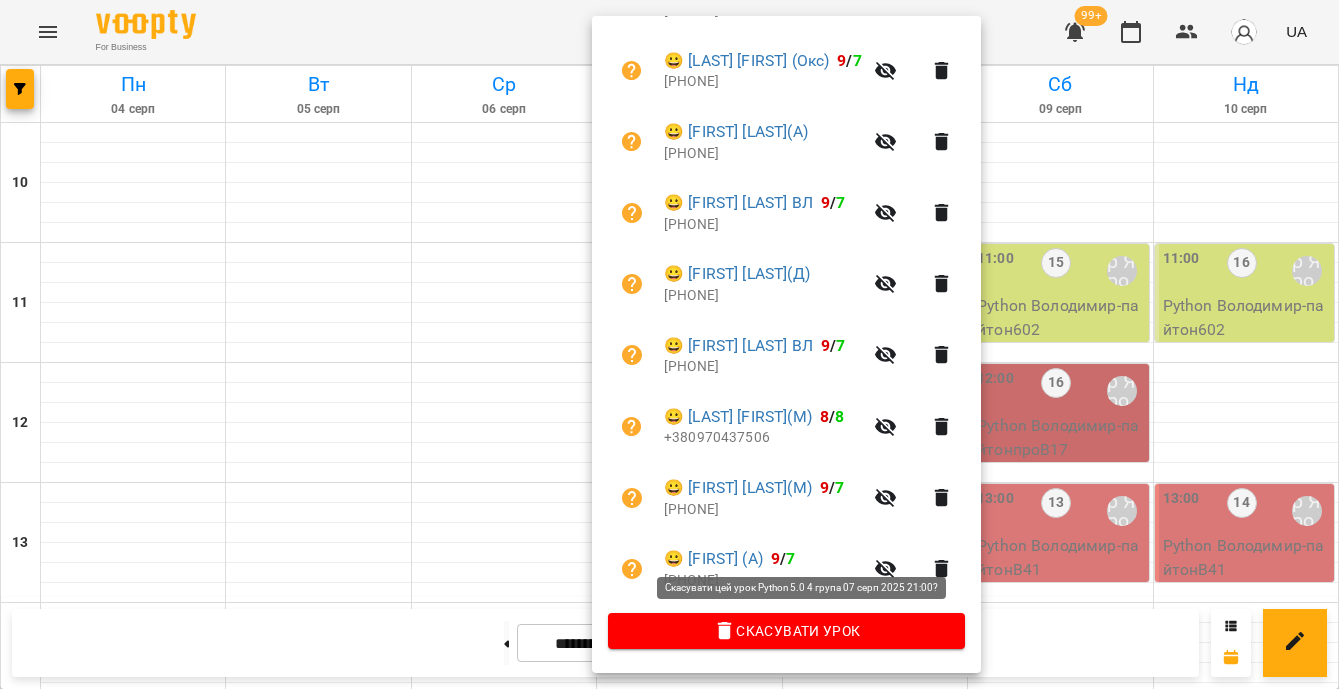 click on "Скасувати Урок" at bounding box center (786, 631) 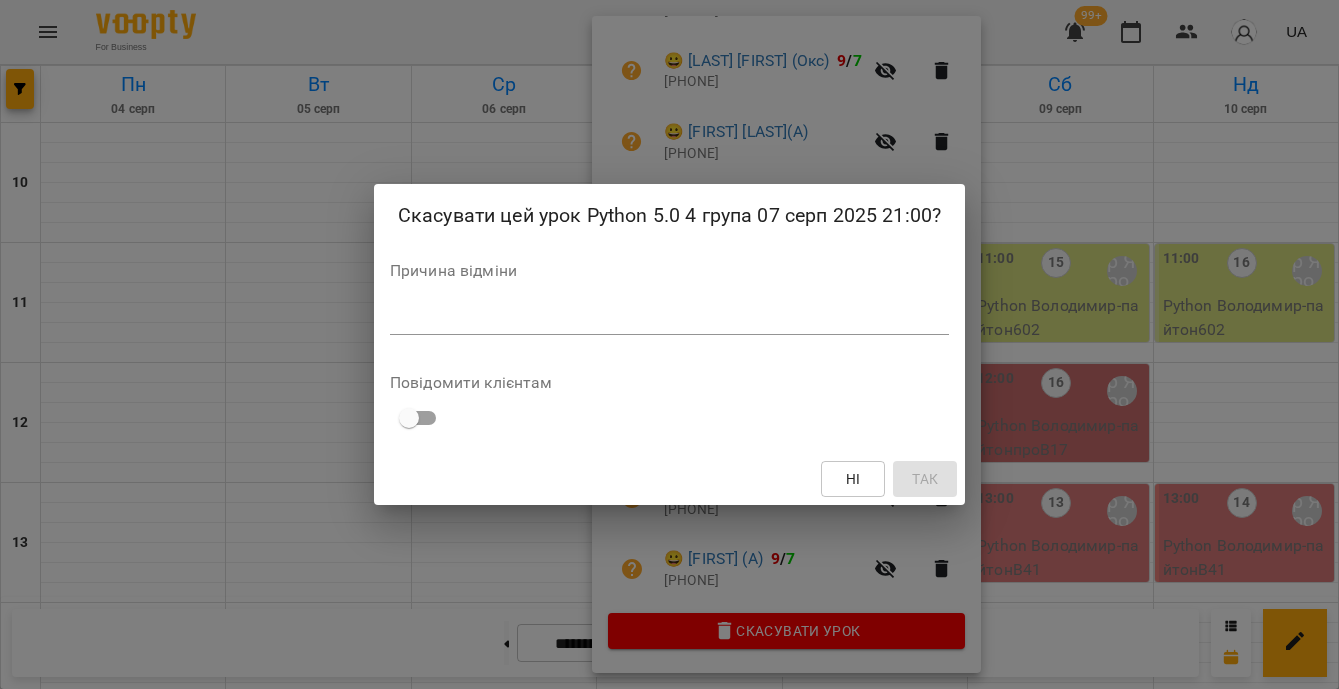 click at bounding box center [669, 318] 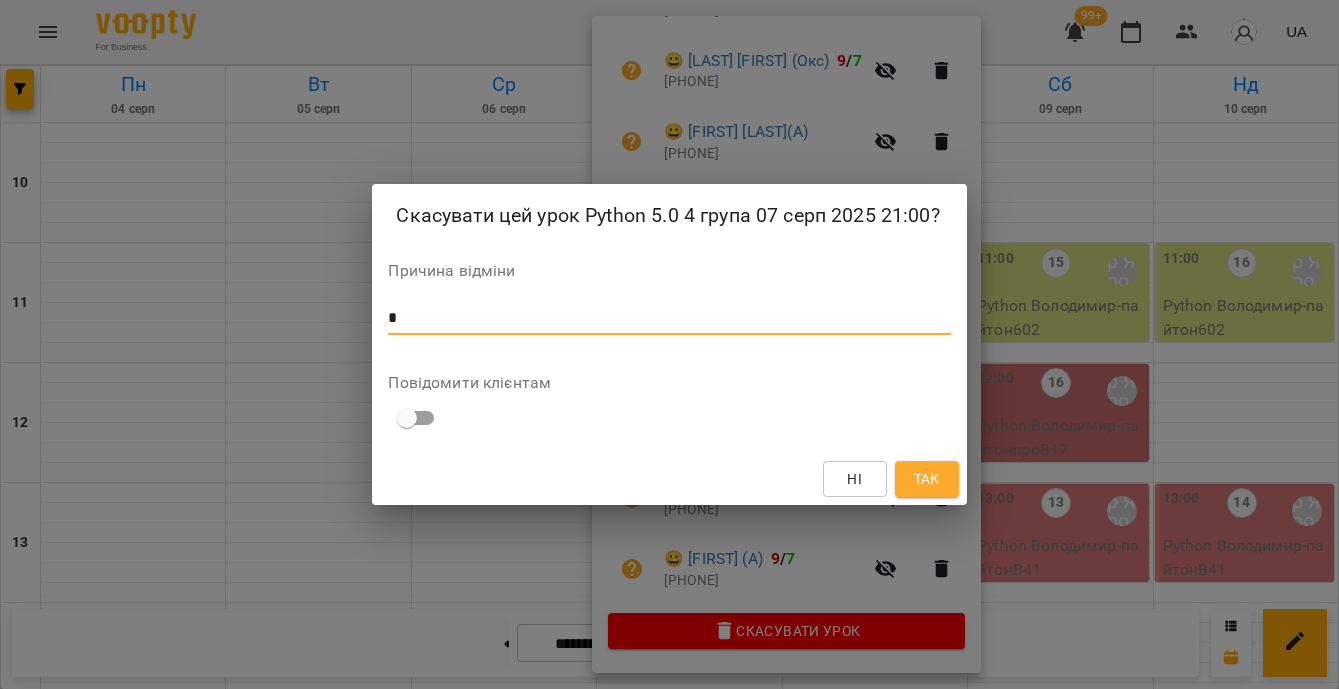 type on "*" 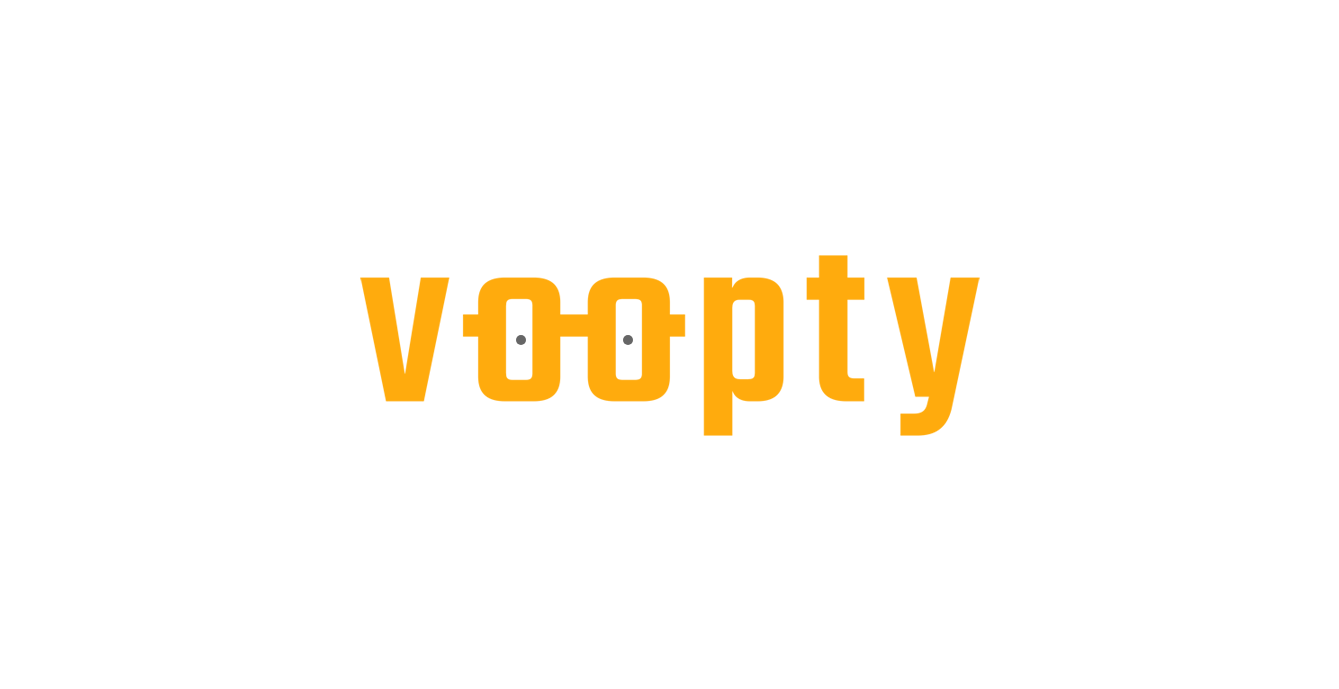 scroll, scrollTop: 0, scrollLeft: 0, axis: both 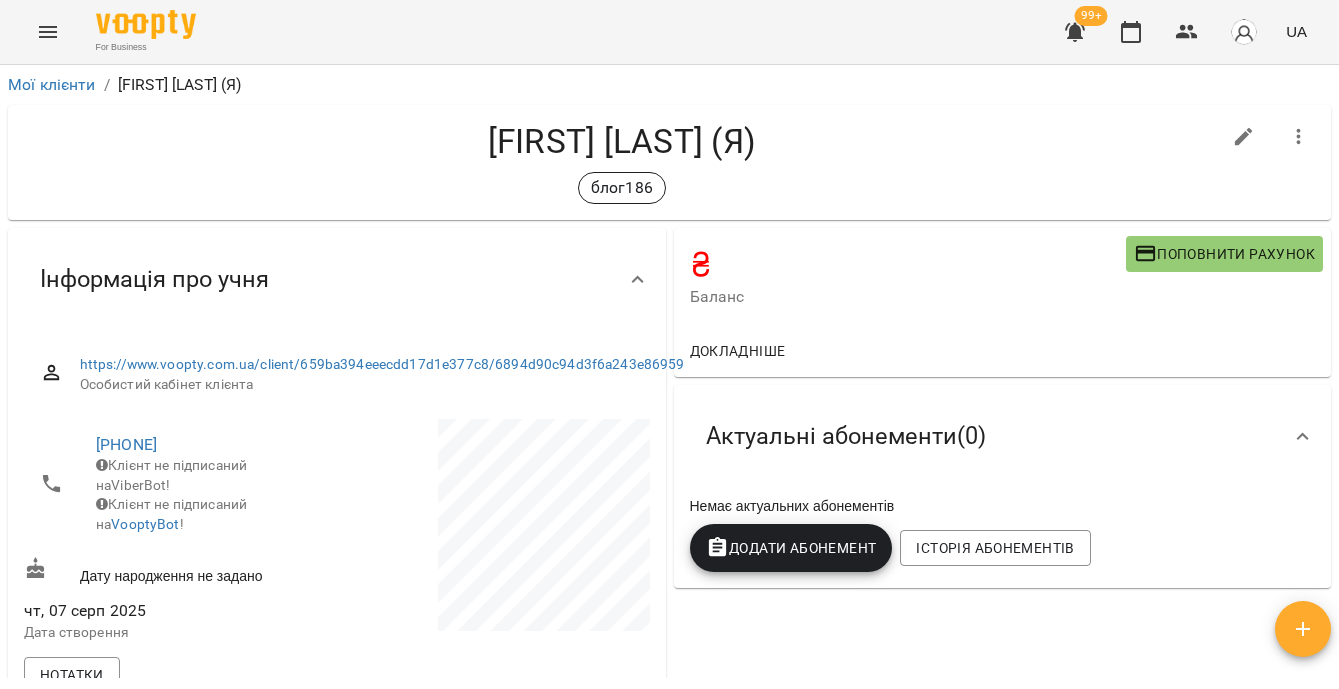 click on "Додати Абонемент" at bounding box center (791, 548) 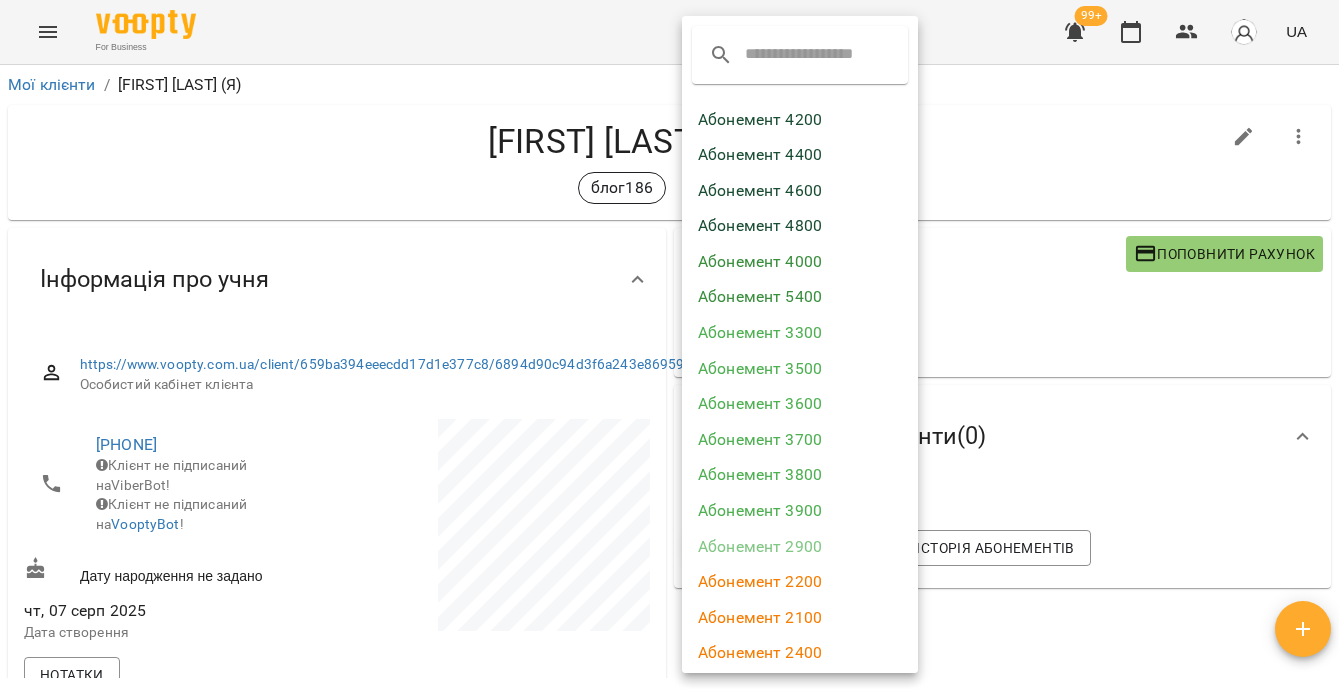 click on "Абонемент 5400" at bounding box center [800, 297] 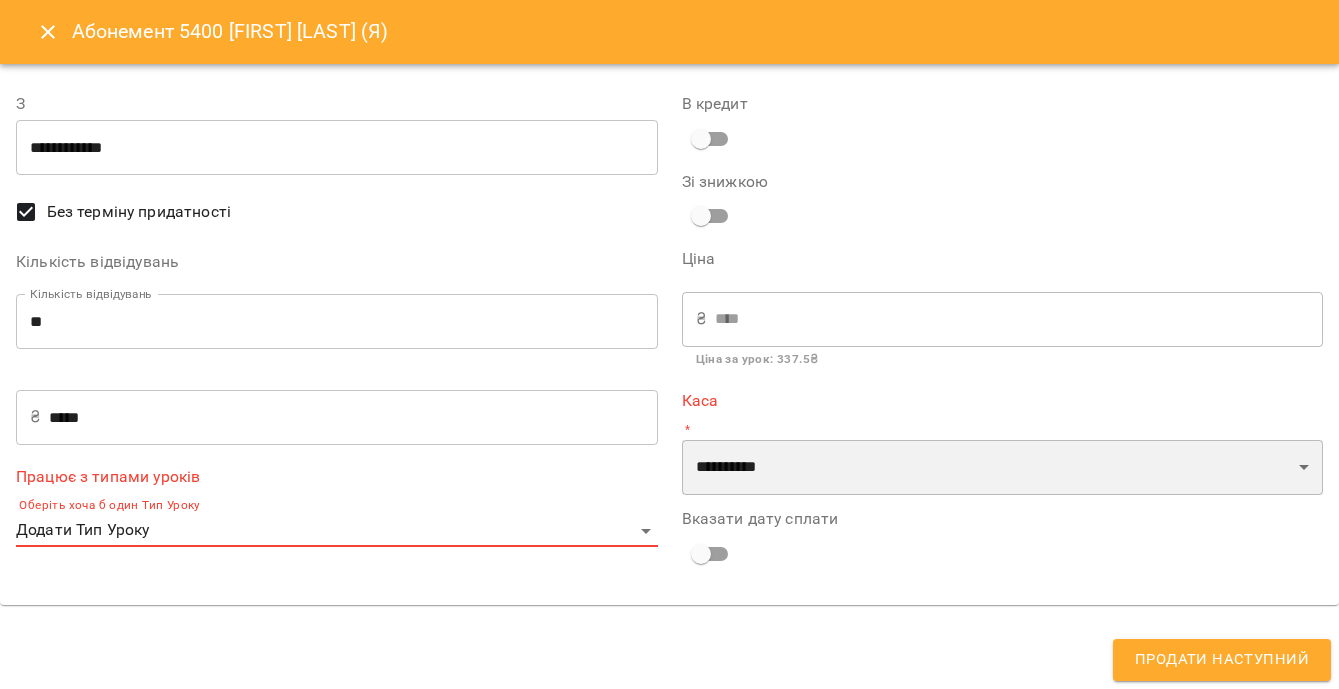 click on "**********" at bounding box center [1003, 468] 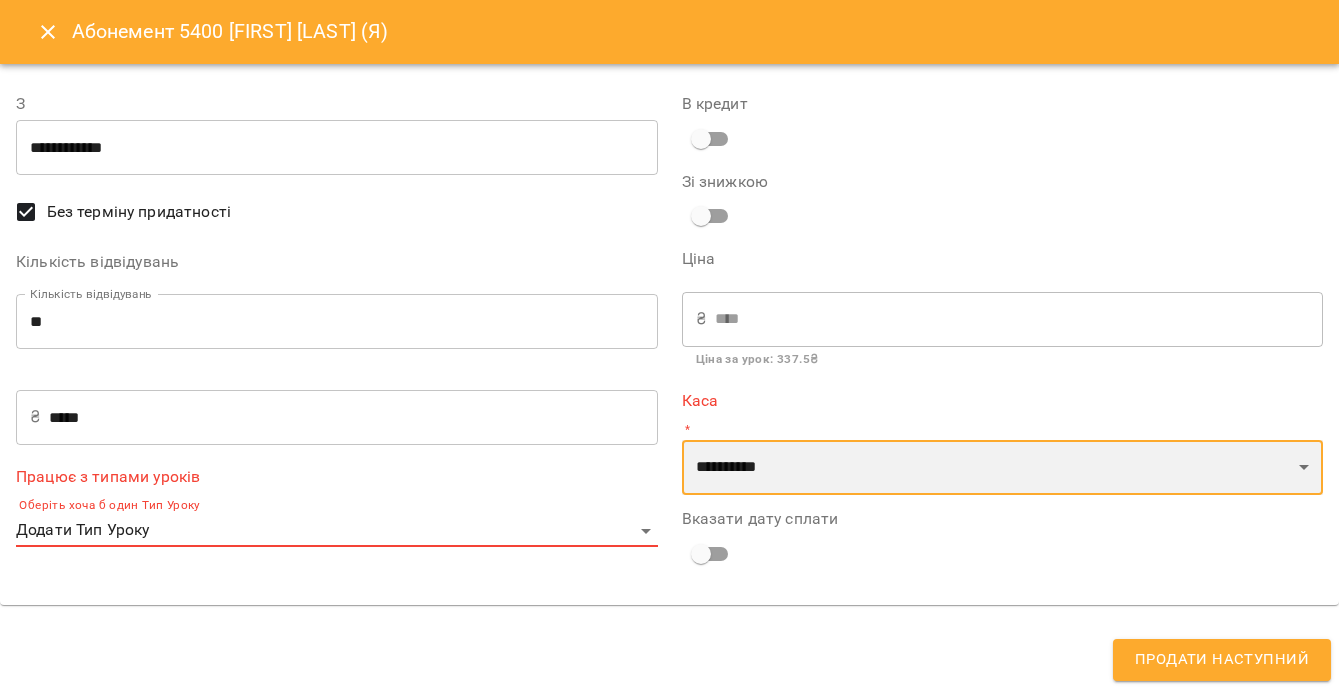 select on "****" 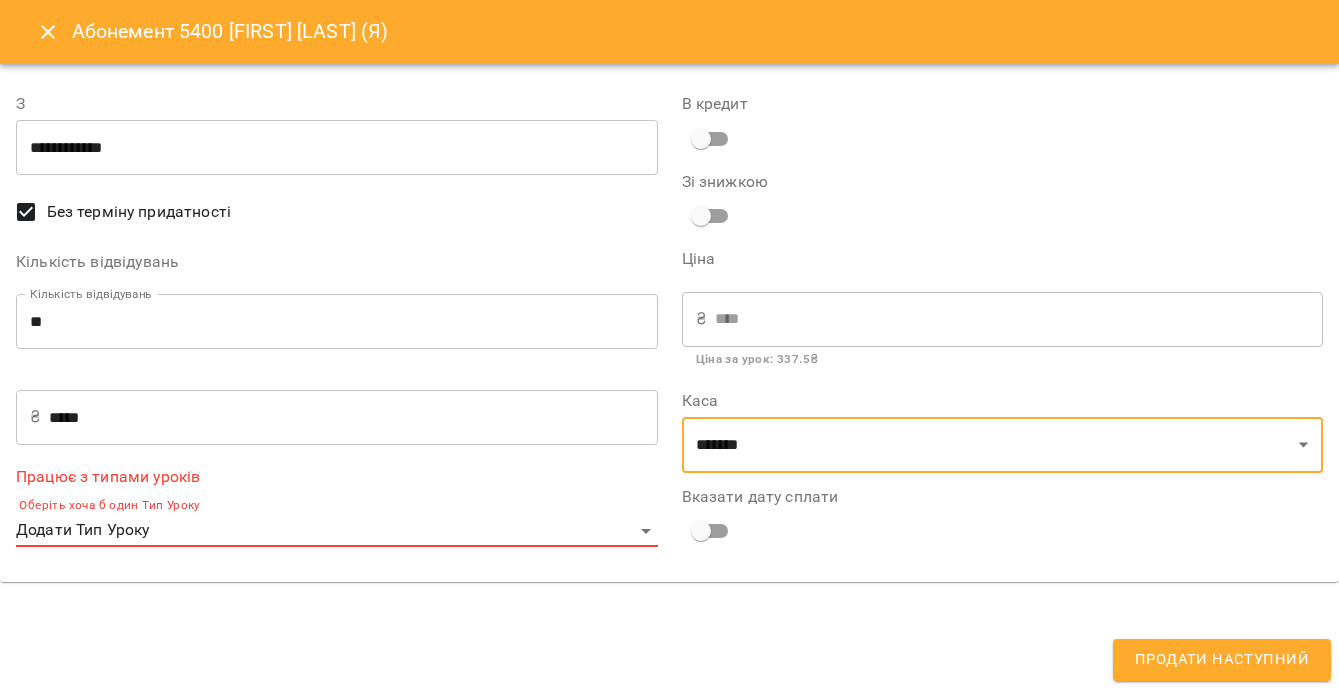 click on "For Business [NUMBER]+ UA Мої клієнти / [FIRST] [LAST] (Я) [FIRST] [LAST] (Я) блог[NUMBER] ₴ Баланс Поповнити рахунок Докладніше Актуальні абонементи ( [NUMBER] ) Немає актуальних абонементів Додати Абонемент Історія абонементів Інформація про учня https://www.voopty.com.ua/client/[ID]/[ID] Особистий кабінет клієнта [PHONE] Клієнт не підписаний на  ViberBot! Клієнт не підписаний на  VooptyBot ! Дату народження не задано чт, [DATE] Дата створення Нотатки Постійний розклад Академія Покоління ІТ  »  Блогінг [NUMBER] група [DATE] -   [DATE] вт ,  [TIME]   Блогінг  ," at bounding box center [669, 377] 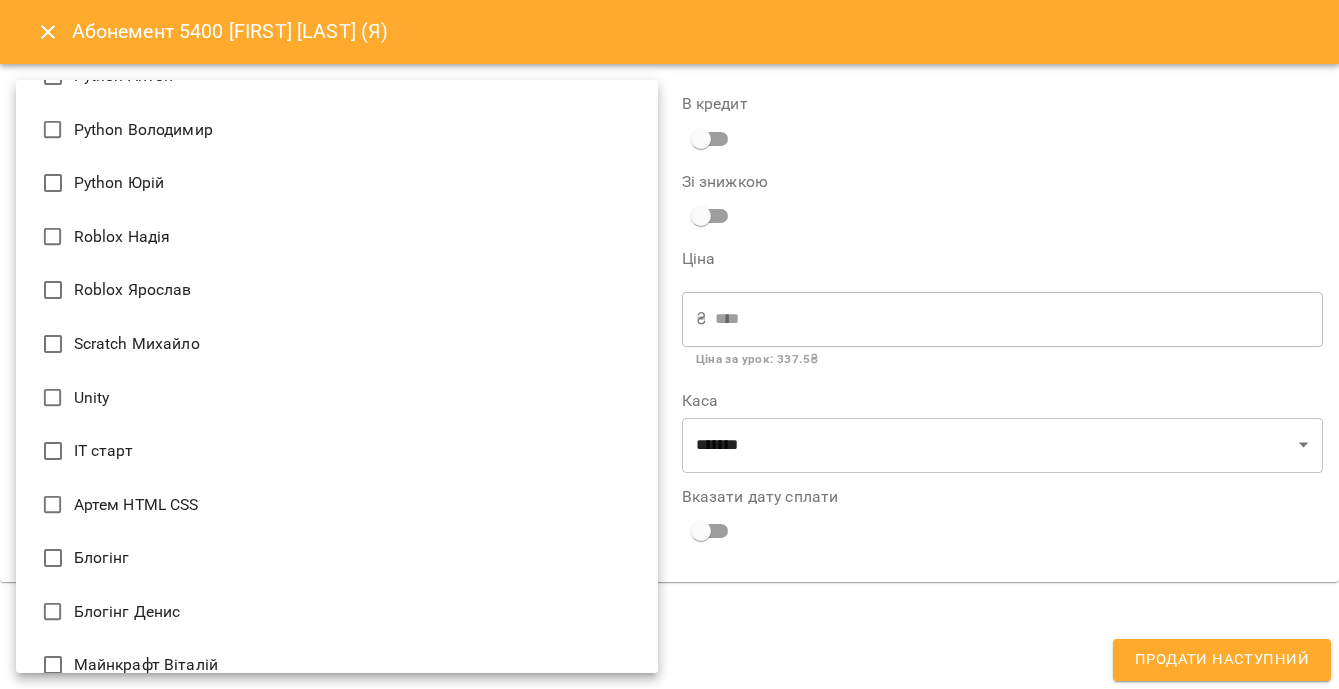 scroll, scrollTop: 633, scrollLeft: 0, axis: vertical 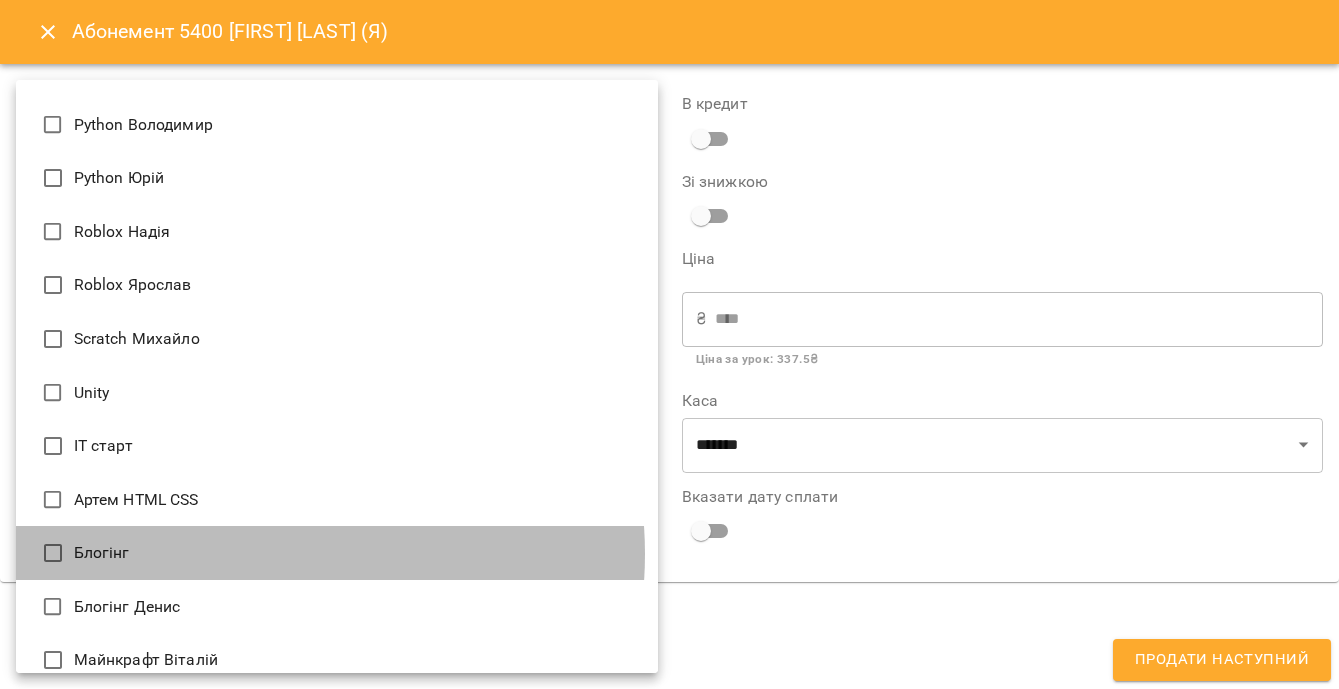 click on "Блогінг" at bounding box center [337, 553] 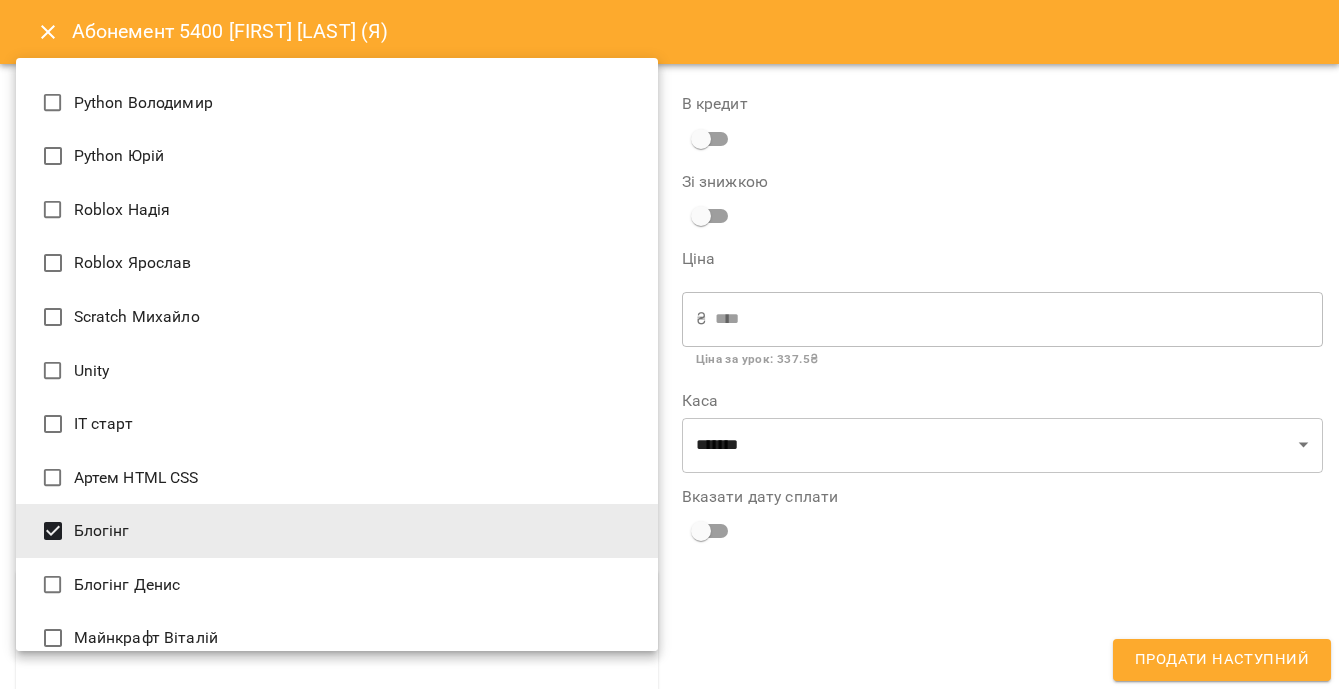 click at bounding box center (669, 344) 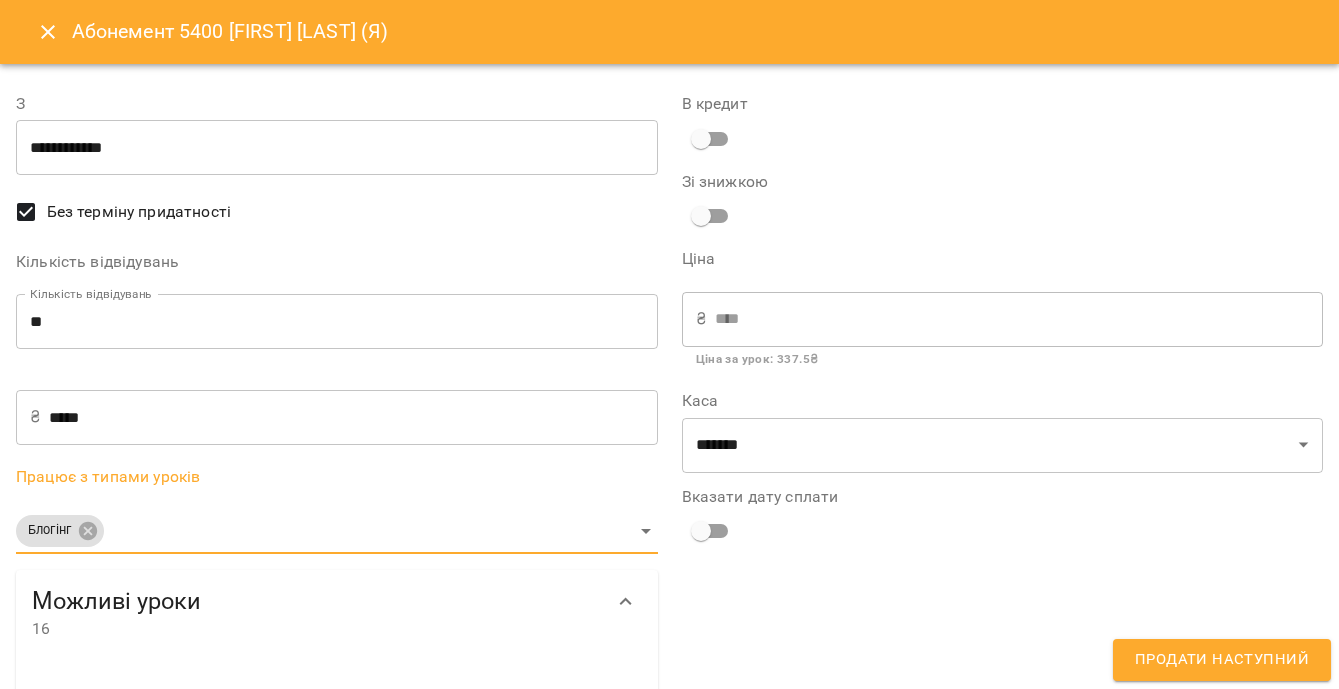 click on "Продати наступний" at bounding box center [1222, 660] 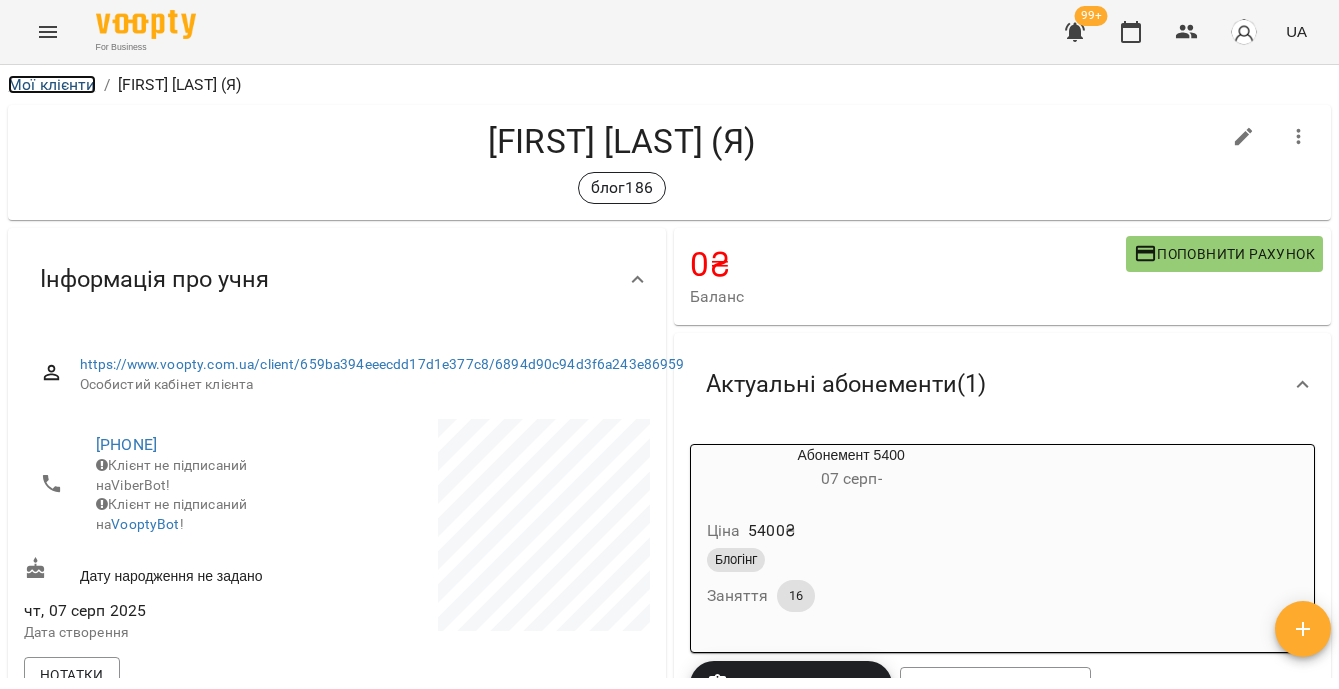click on "Мої клієнти" at bounding box center (52, 84) 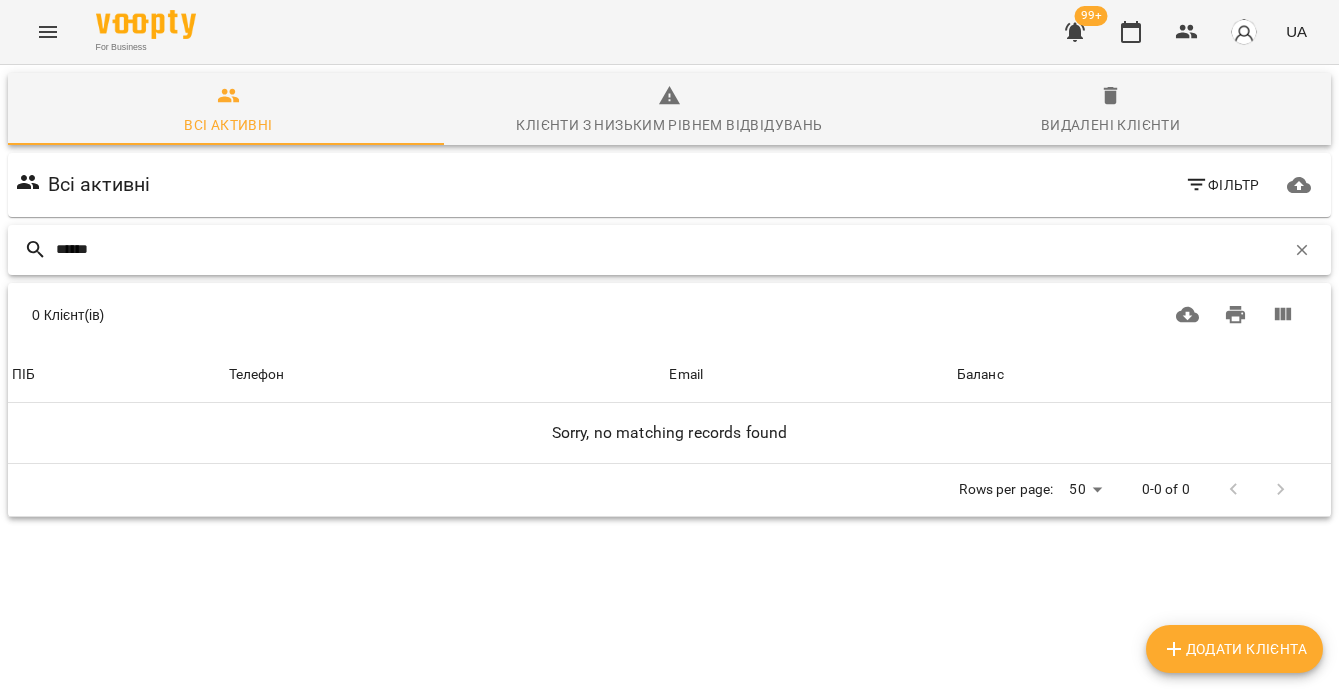 click on "******" at bounding box center [670, 249] 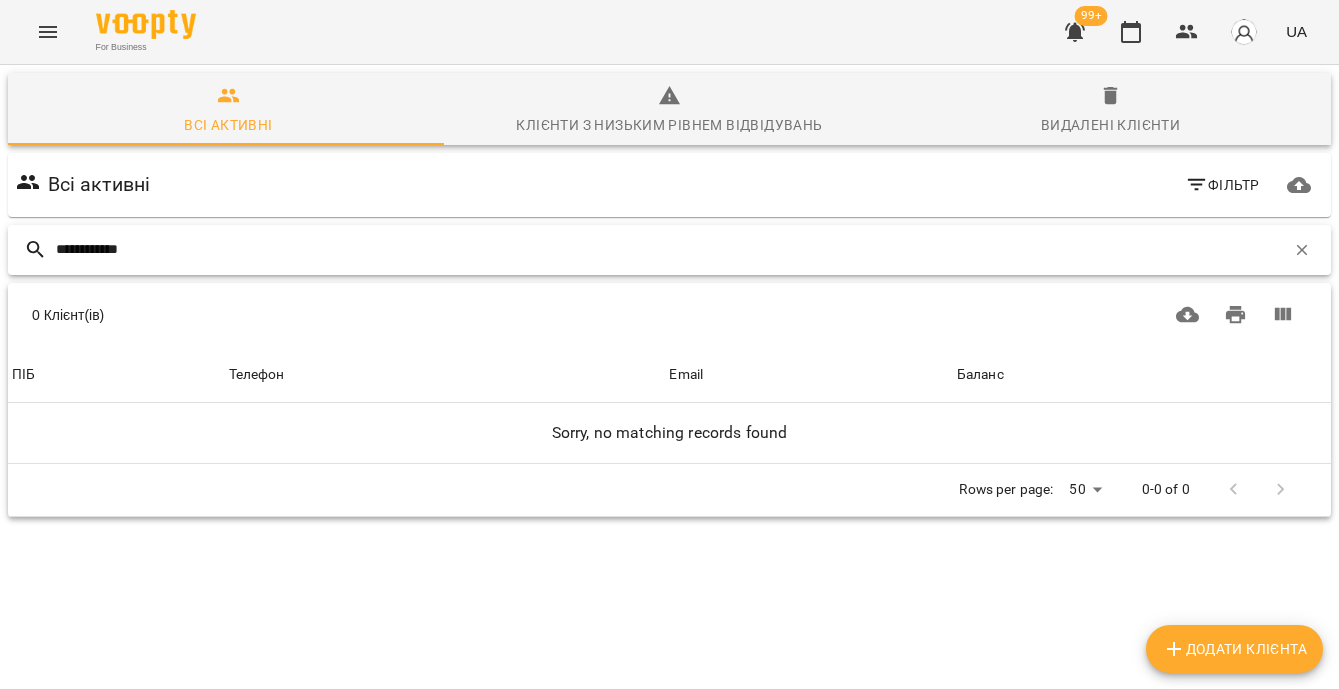 type on "**********" 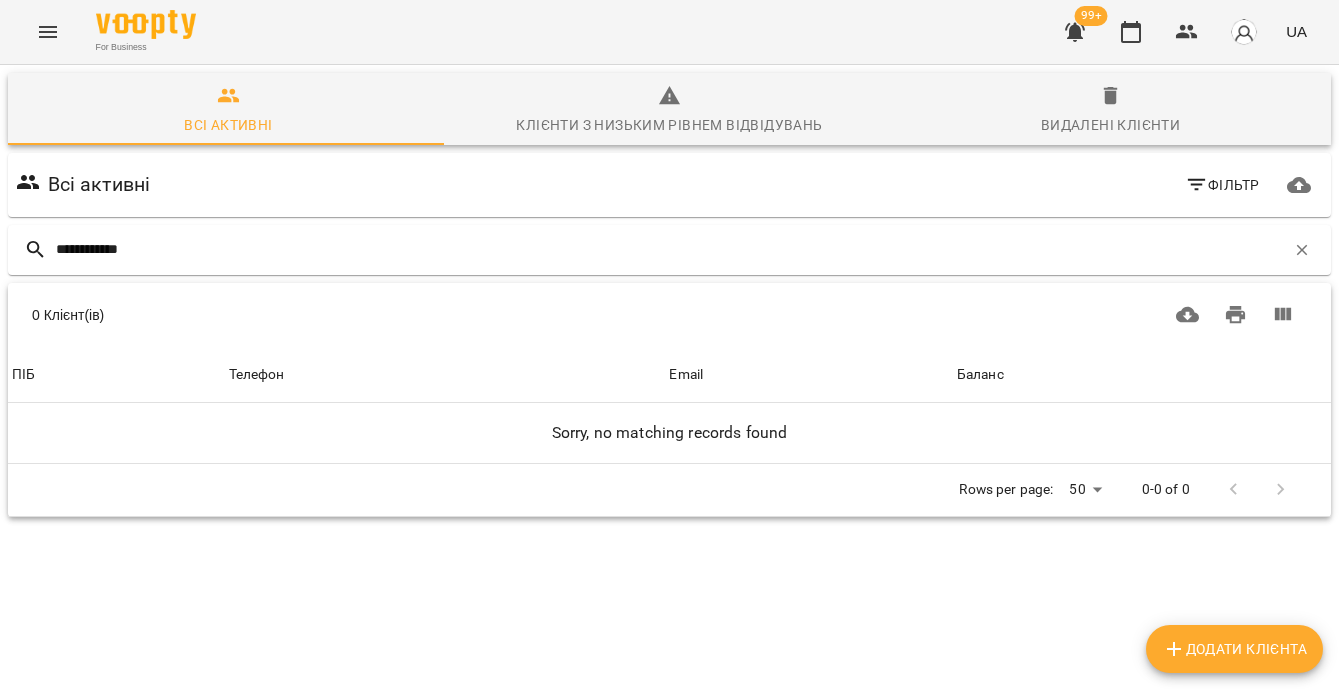 click on "Додати клієнта" at bounding box center [1234, 649] 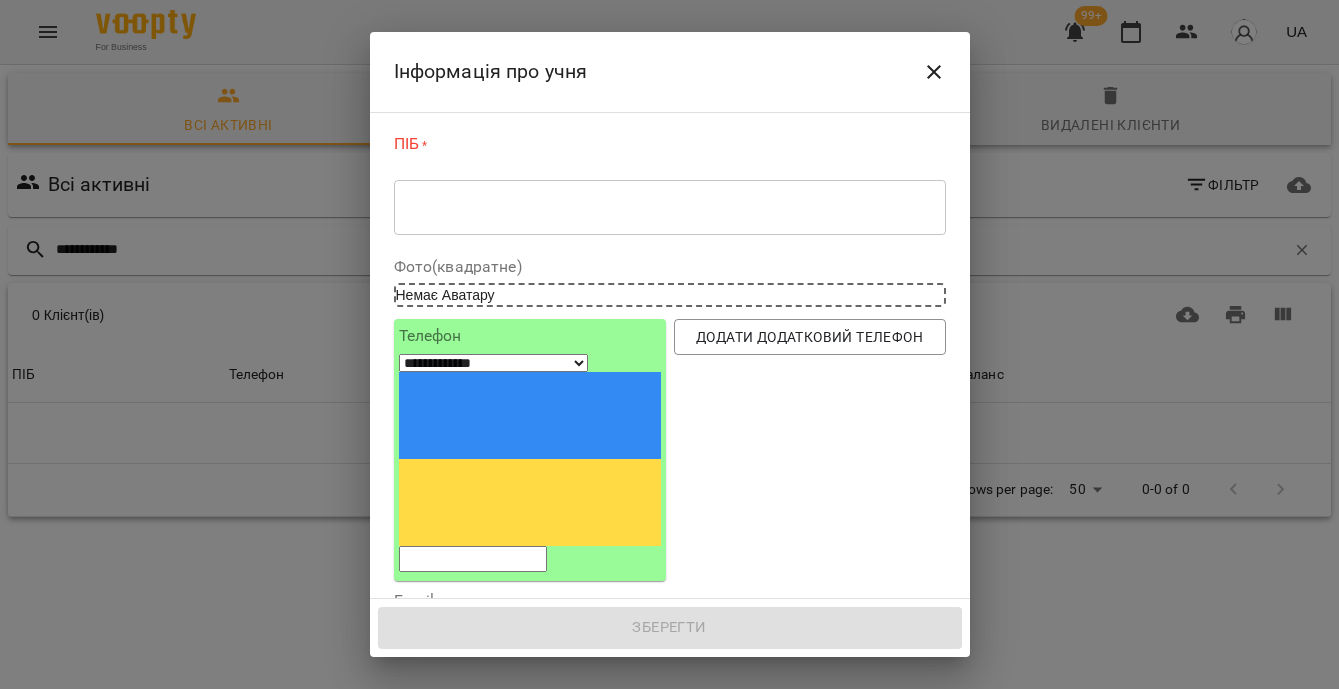 click at bounding box center (473, 559) 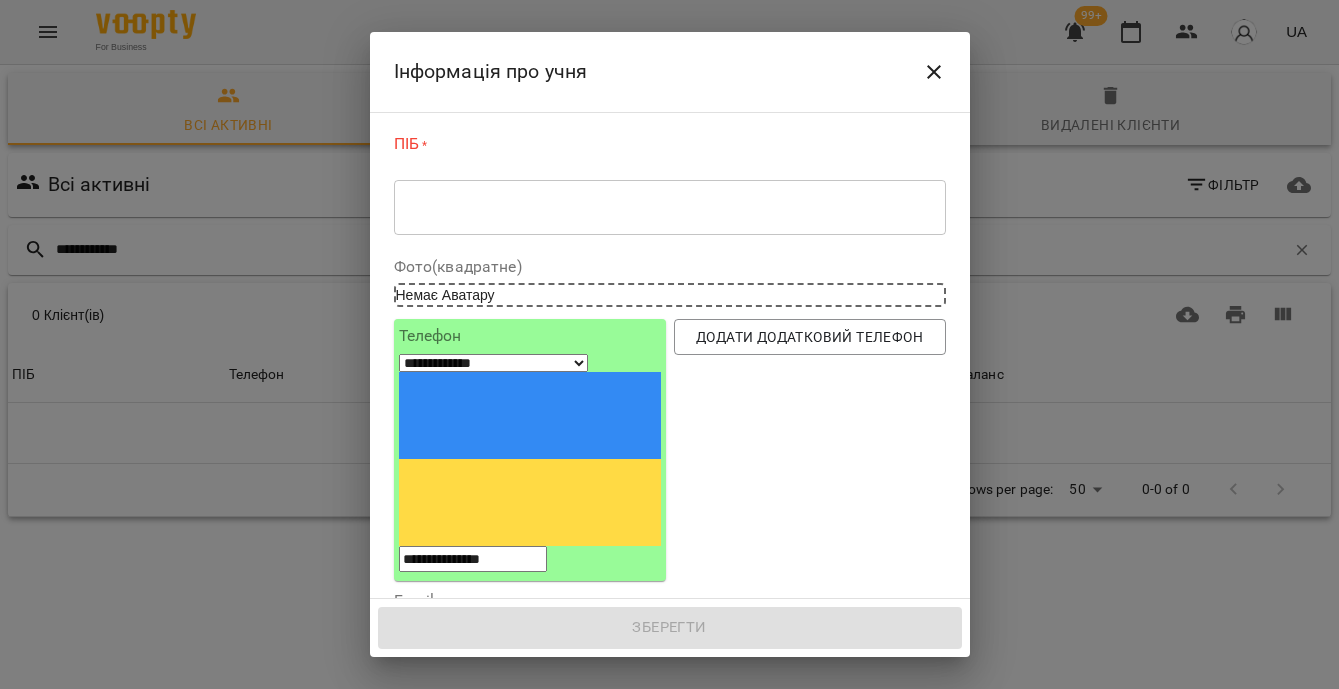 type on "**********" 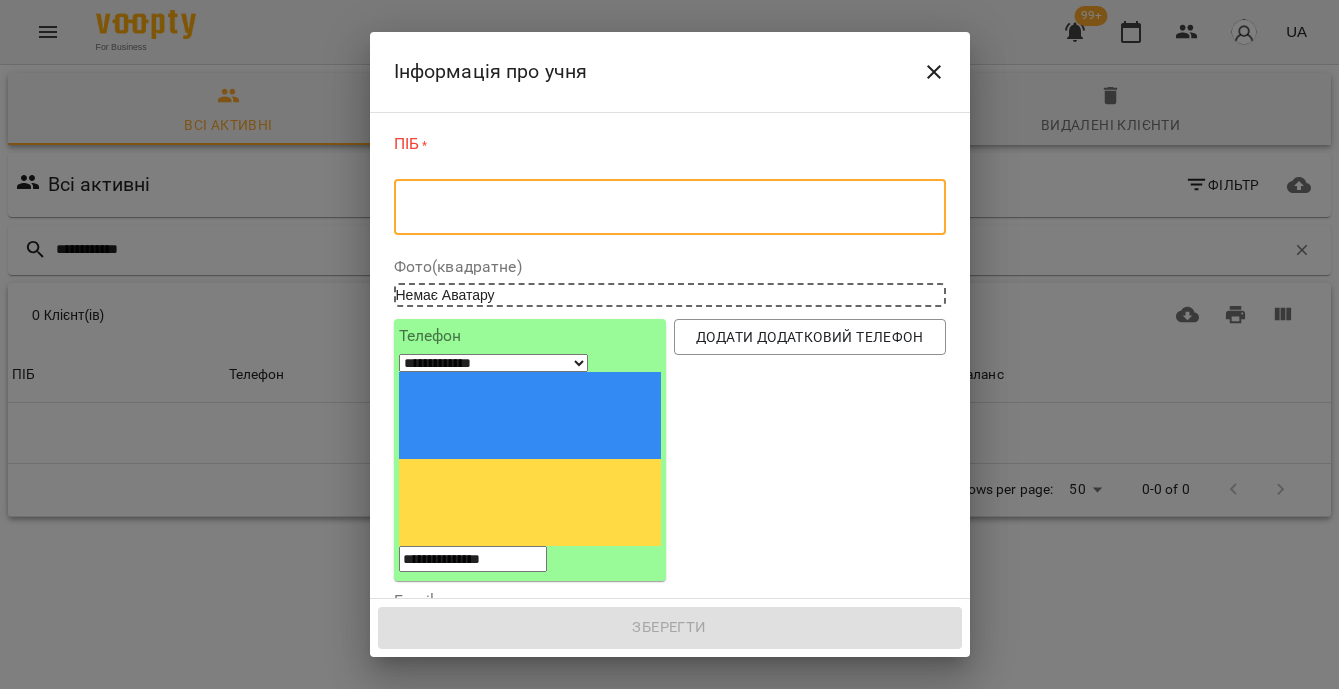 paste on "**********" 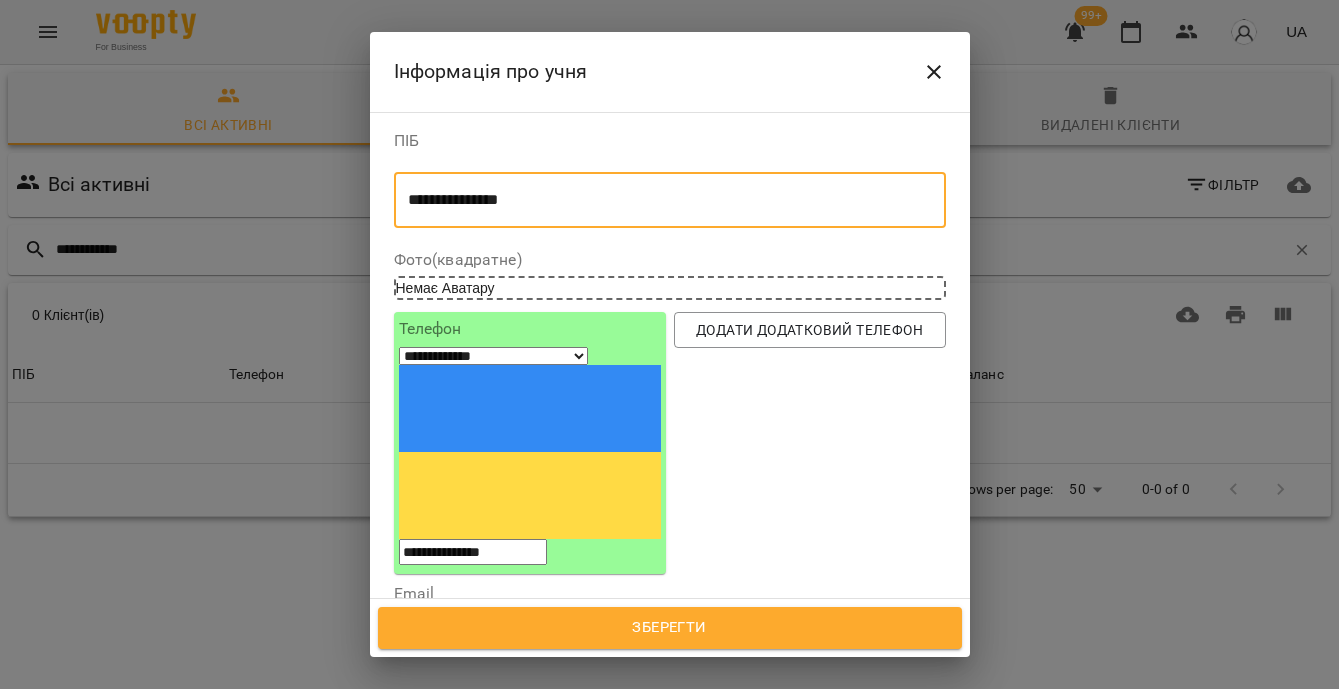 type on "**********" 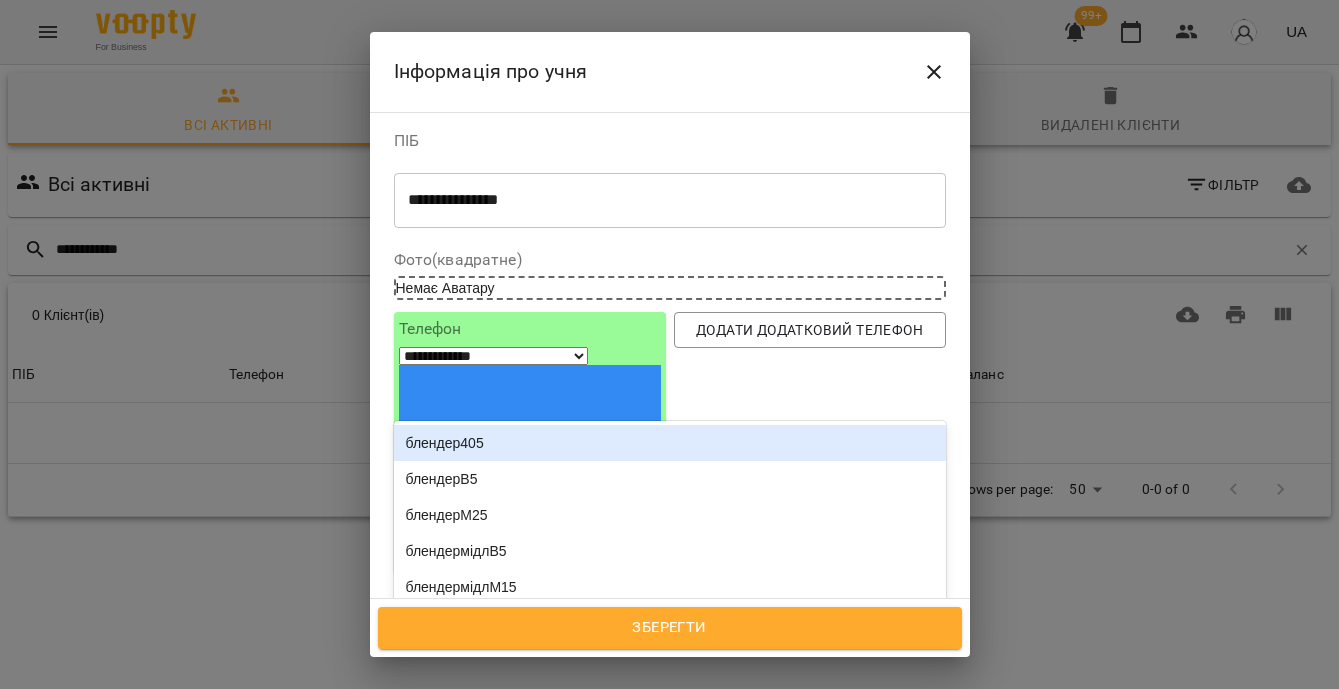 type on "**" 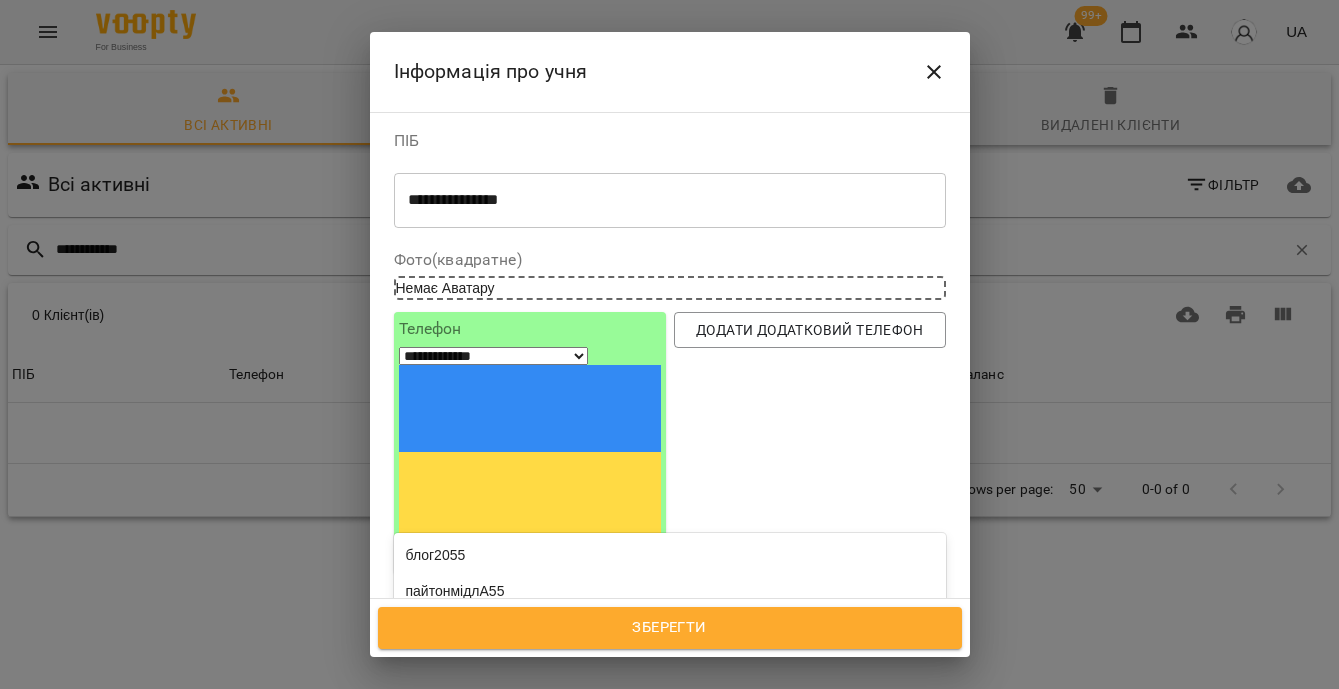 click on "с++55" at bounding box center (670, 663) 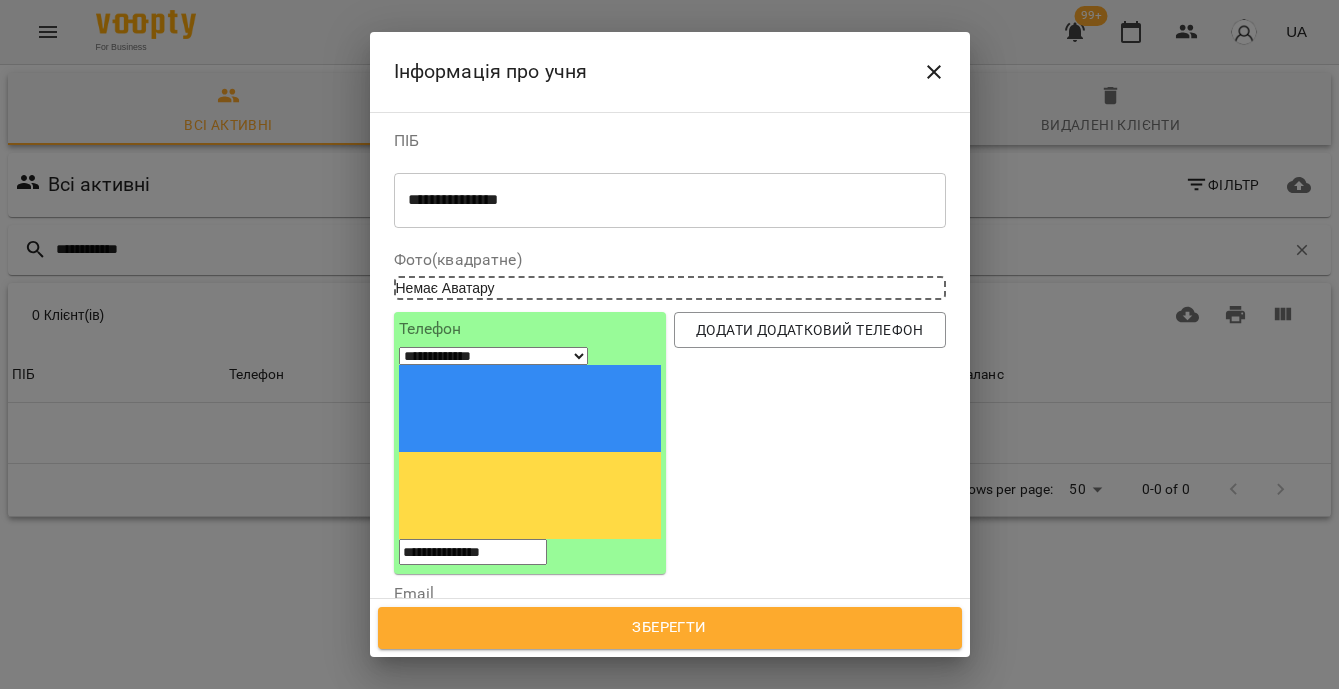 click on "Зберегти" at bounding box center (670, 628) 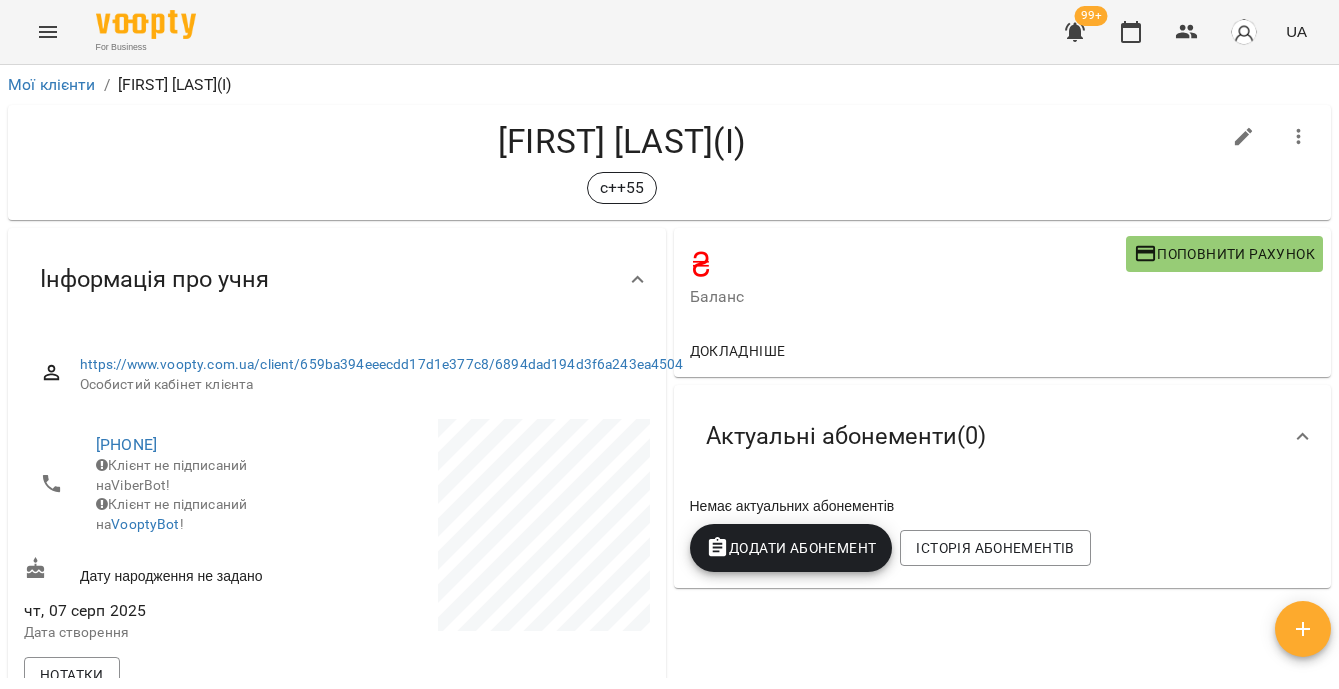 scroll, scrollTop: 0, scrollLeft: 0, axis: both 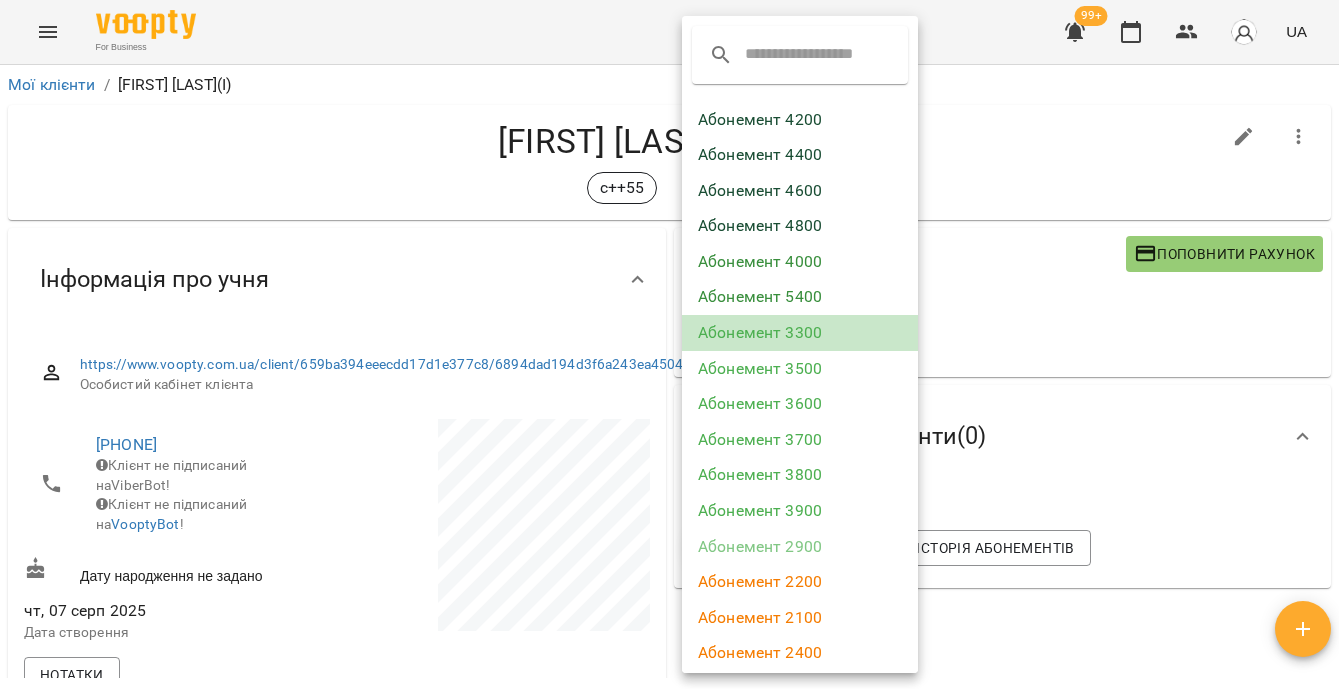 click on "Абонемент 3300" at bounding box center [800, 333] 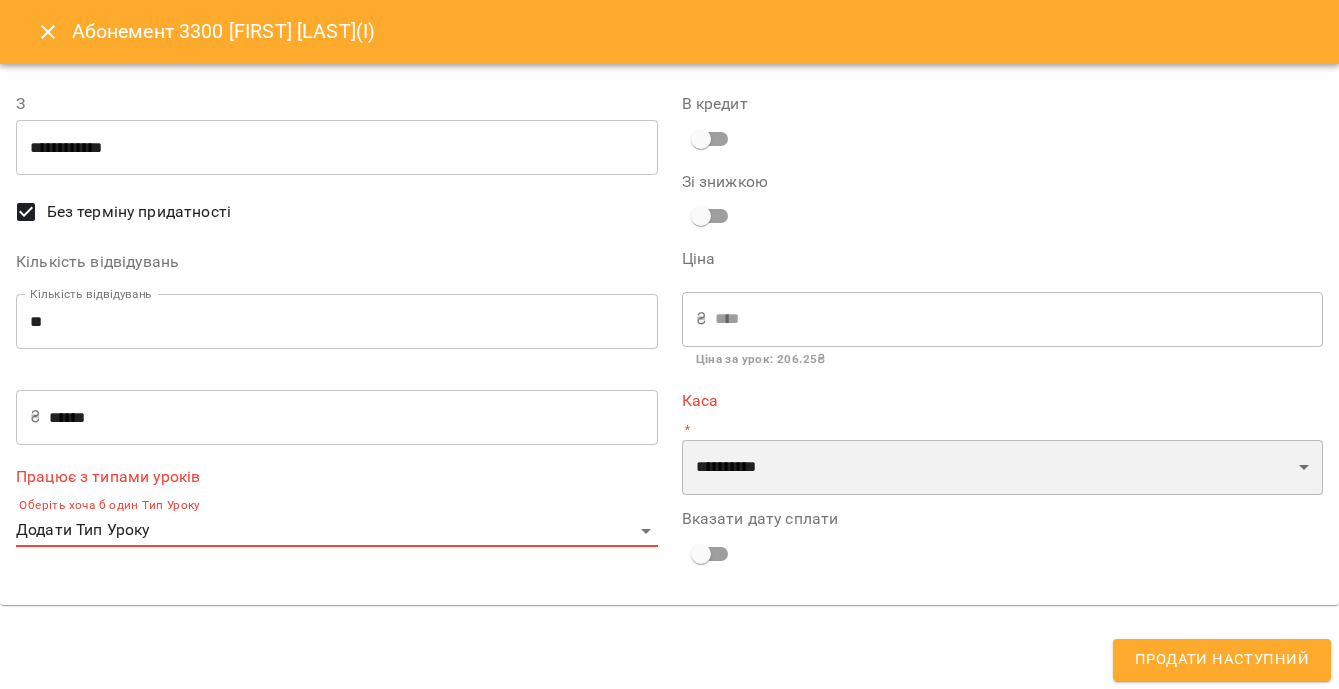 click on "**********" at bounding box center [1003, 468] 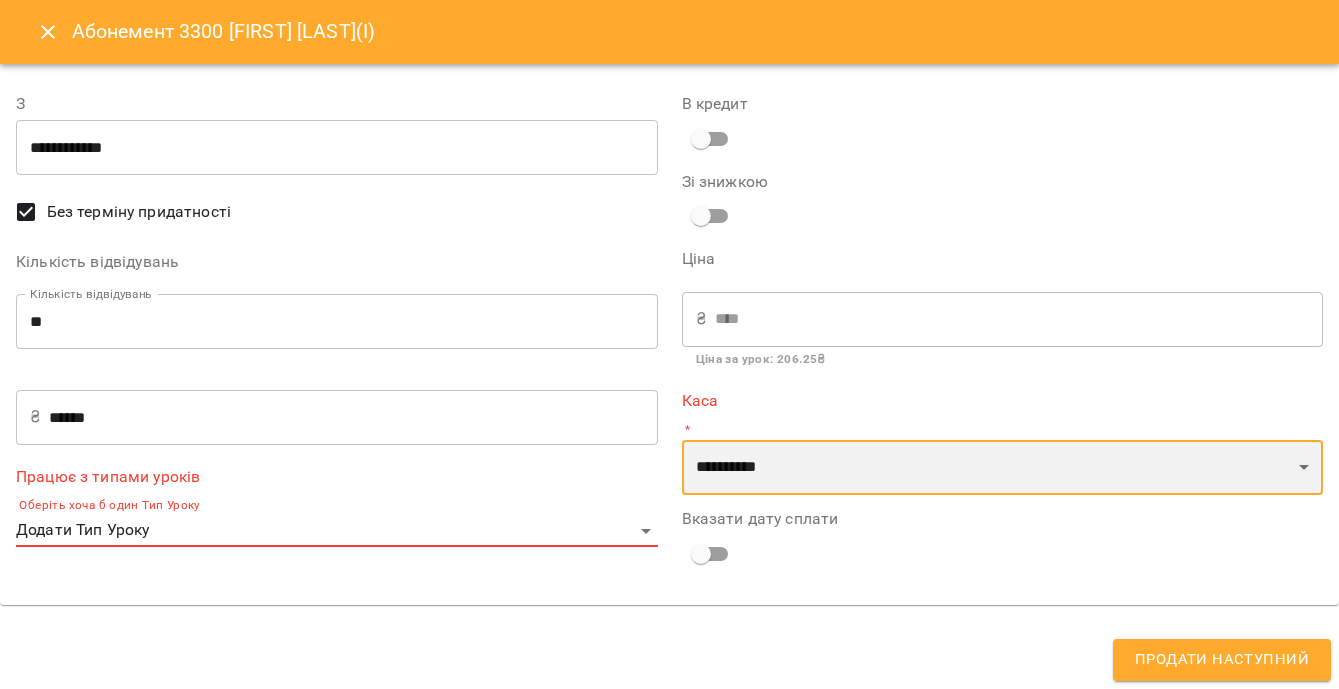 select on "****" 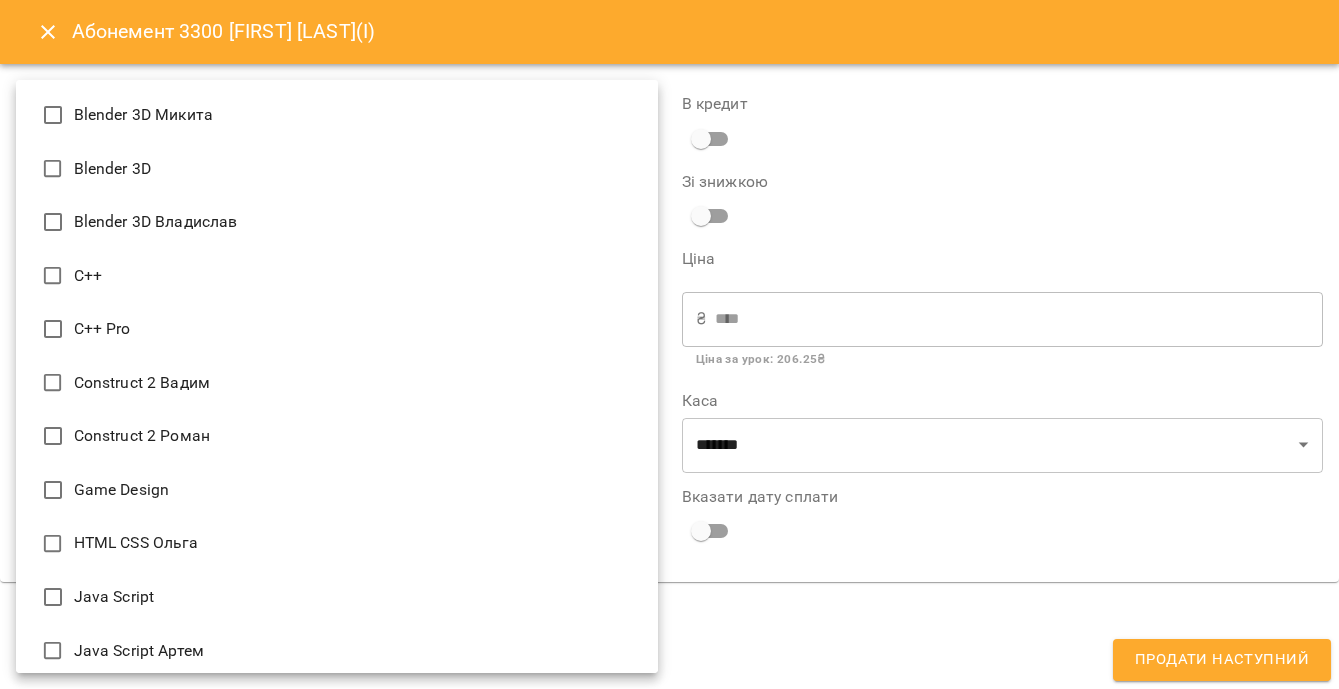 click on "For Business 99+ UA Мої клієнти / [FIRST] [LAST](І) [FIRST] [LAST](І) с++55 ₴ Баланс Поповнити рахунок Докладніше Актуальні абонементи ( 0 ) Немає актуальних абонементів Додати Абонемент Історія абонементів Інформація про учня https://www.voopty.com.ua/client/[ID]/[ID] Особистий кабінет клієнта [PHONE] Клієнт не підписаний на  ViberBot! Клієнт не підписаний на  VooptyBot ! Дату народження не задано чт, 07 [MONTH] [YEAR] Дата створення Нотатки Постійний розклад Академія Покоління ІТ  »  C++ 55 група 05 [MONTH] [YEAR] -   25 [MONTH] [YEAR] Продати абонемент на Курс вт ,  19:00" at bounding box center [669, 377] 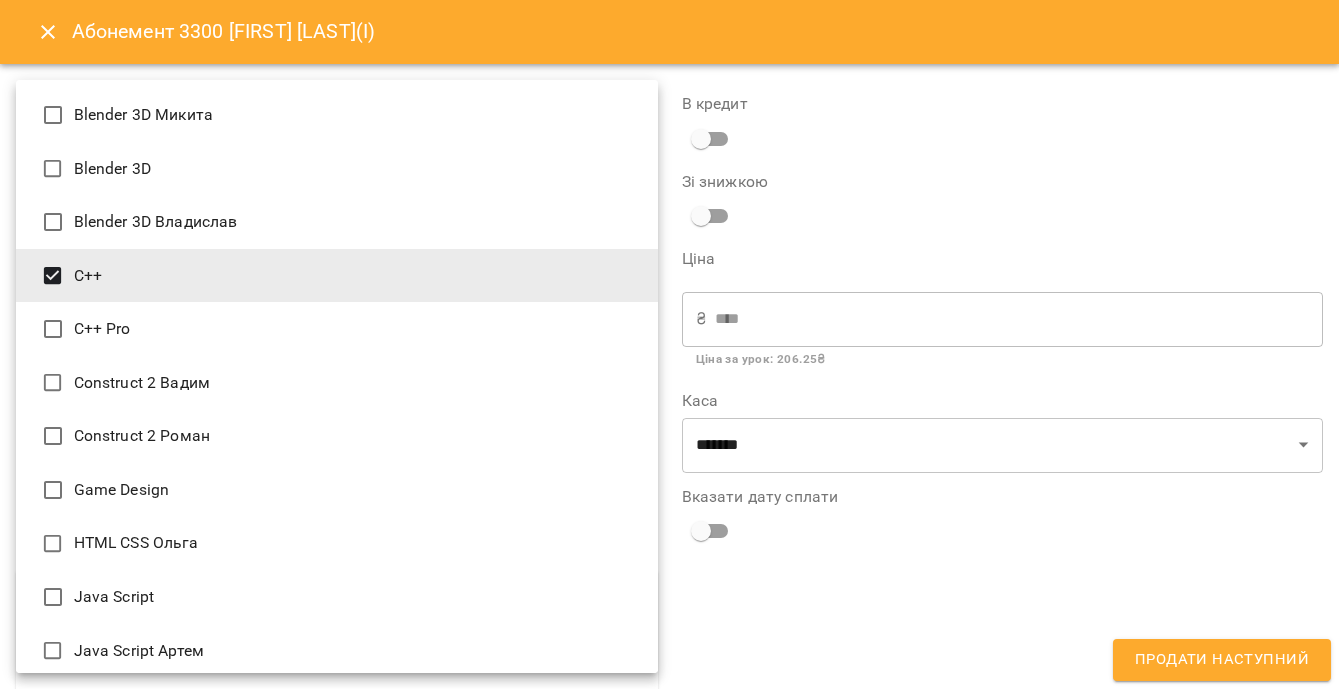 click at bounding box center (669, 344) 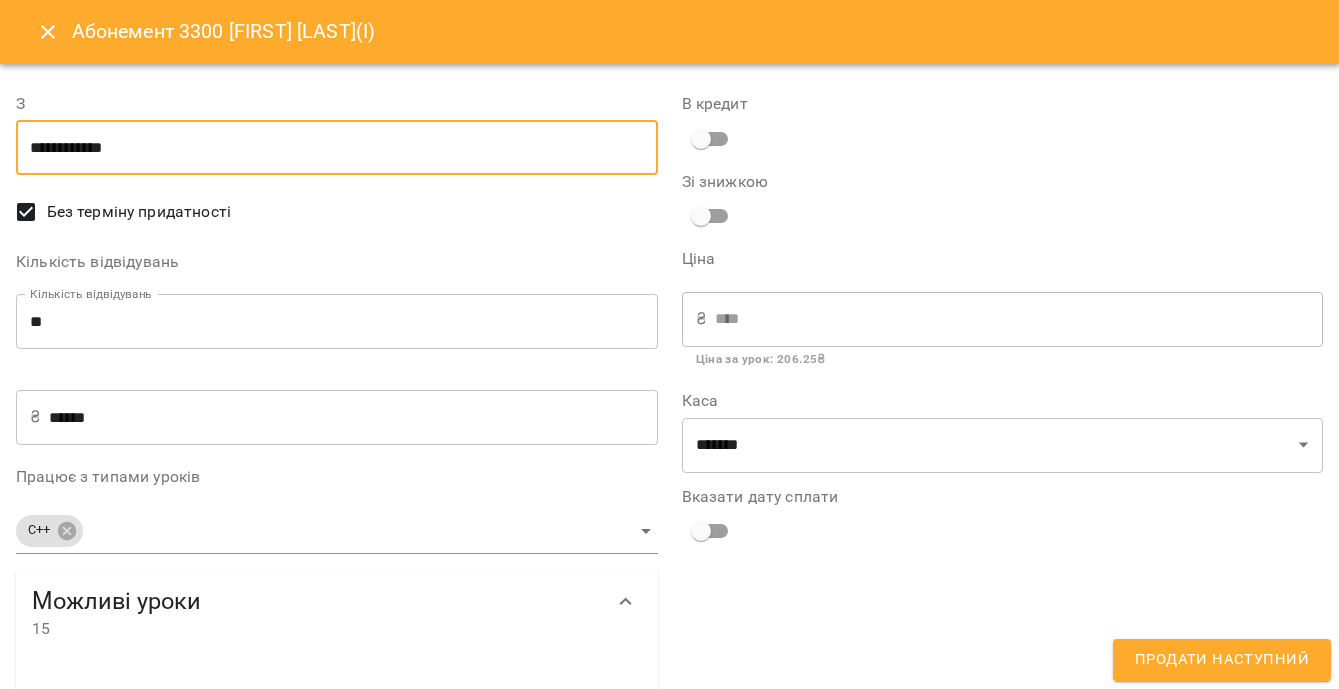 click on "**********" at bounding box center (337, 148) 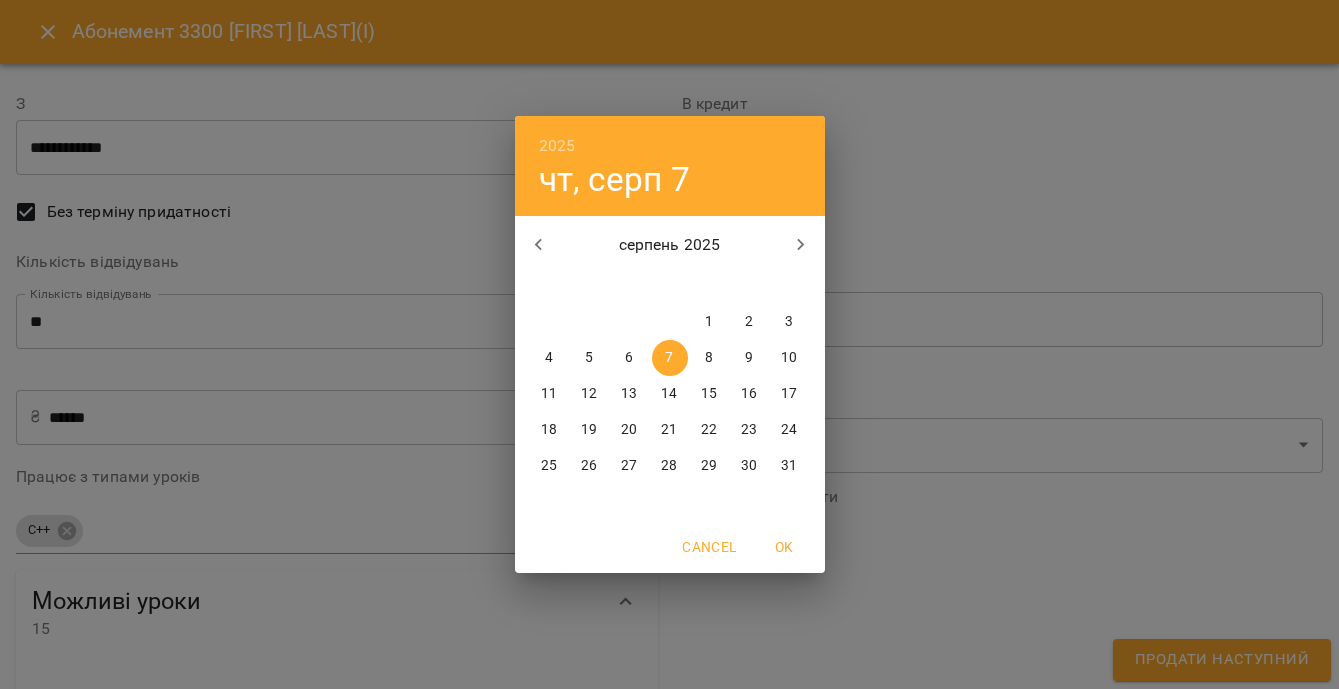 click on "5" at bounding box center [589, 358] 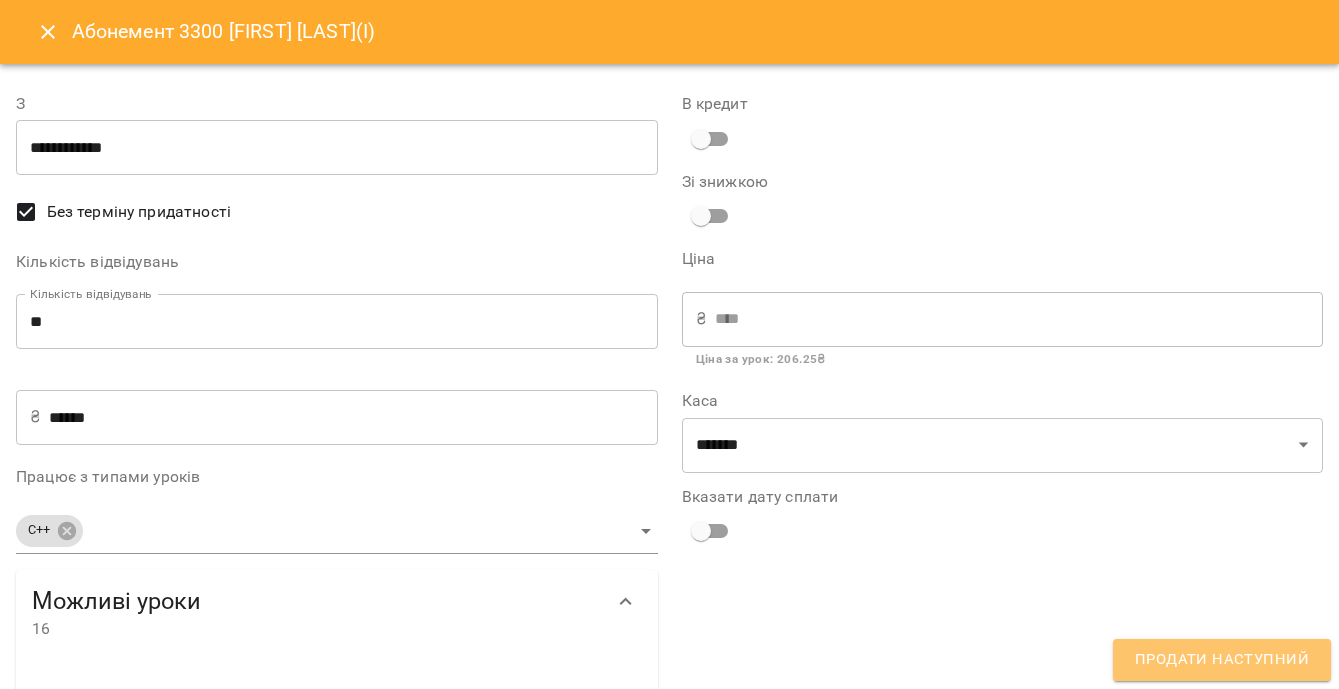 click on "Продати наступний" at bounding box center [1222, 660] 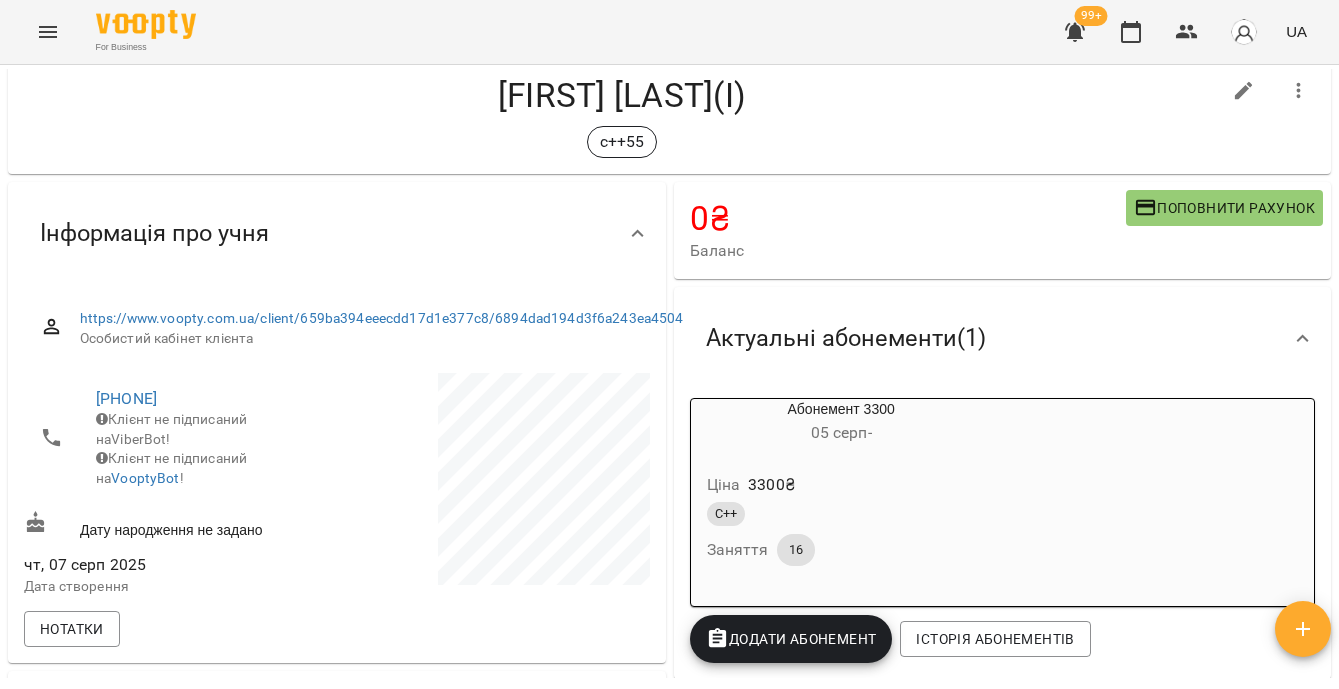 scroll, scrollTop: 0, scrollLeft: 0, axis: both 